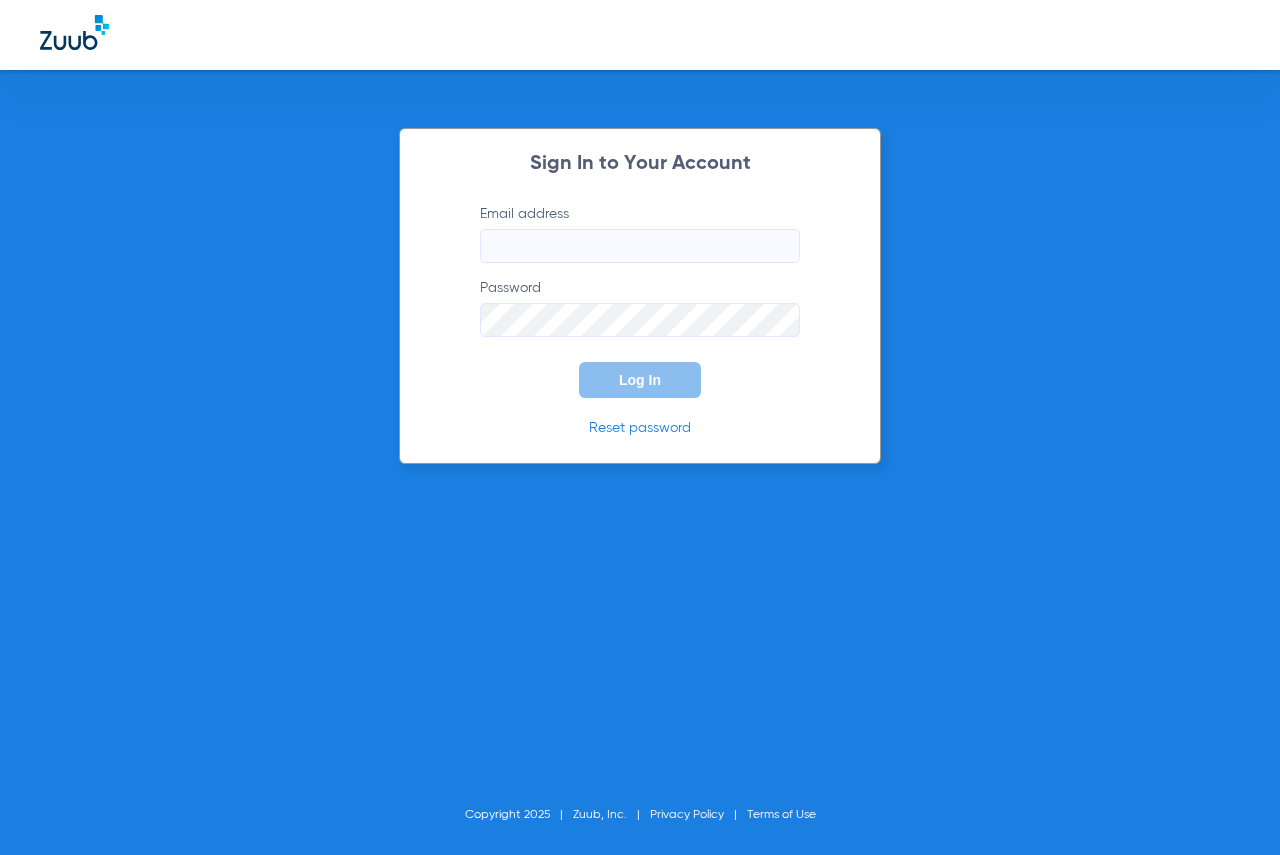 scroll, scrollTop: 0, scrollLeft: 0, axis: both 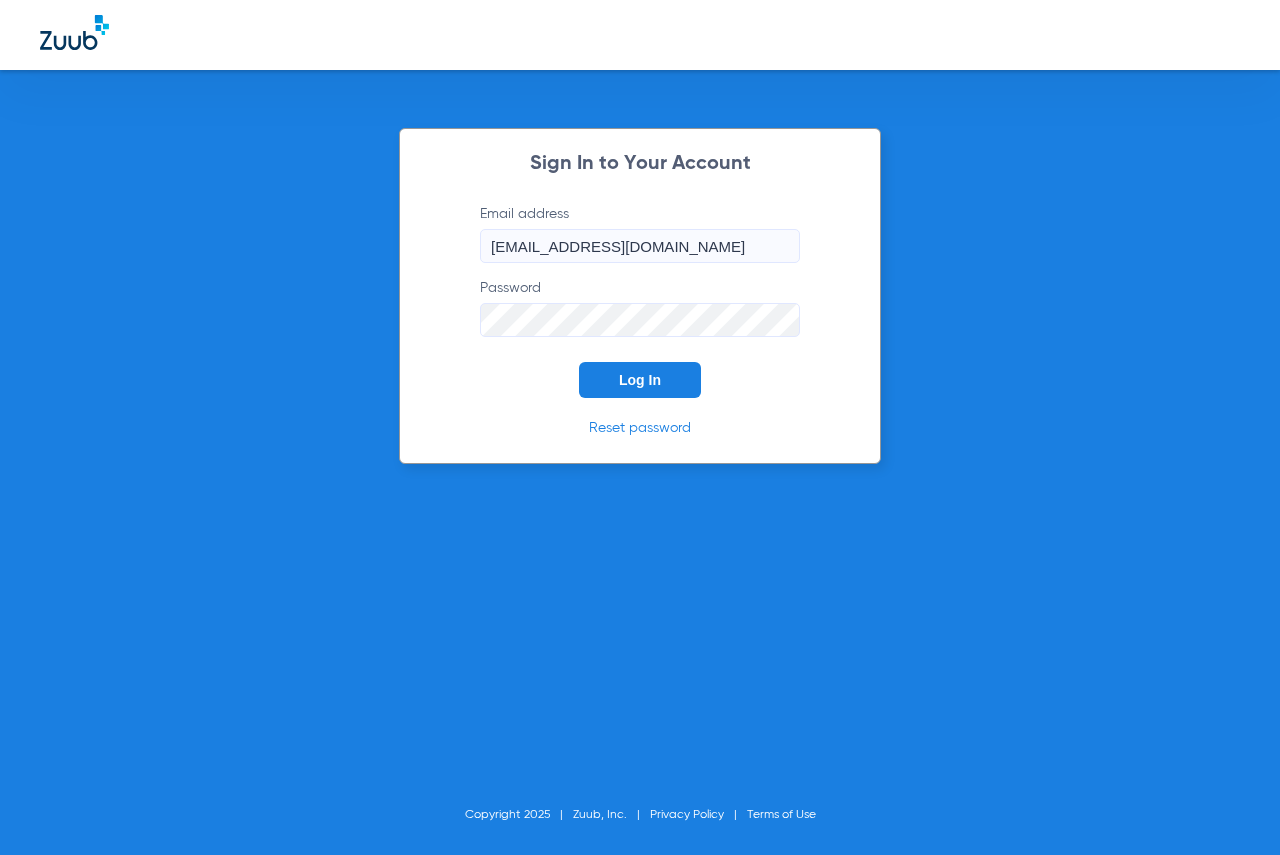 click on "Log In" 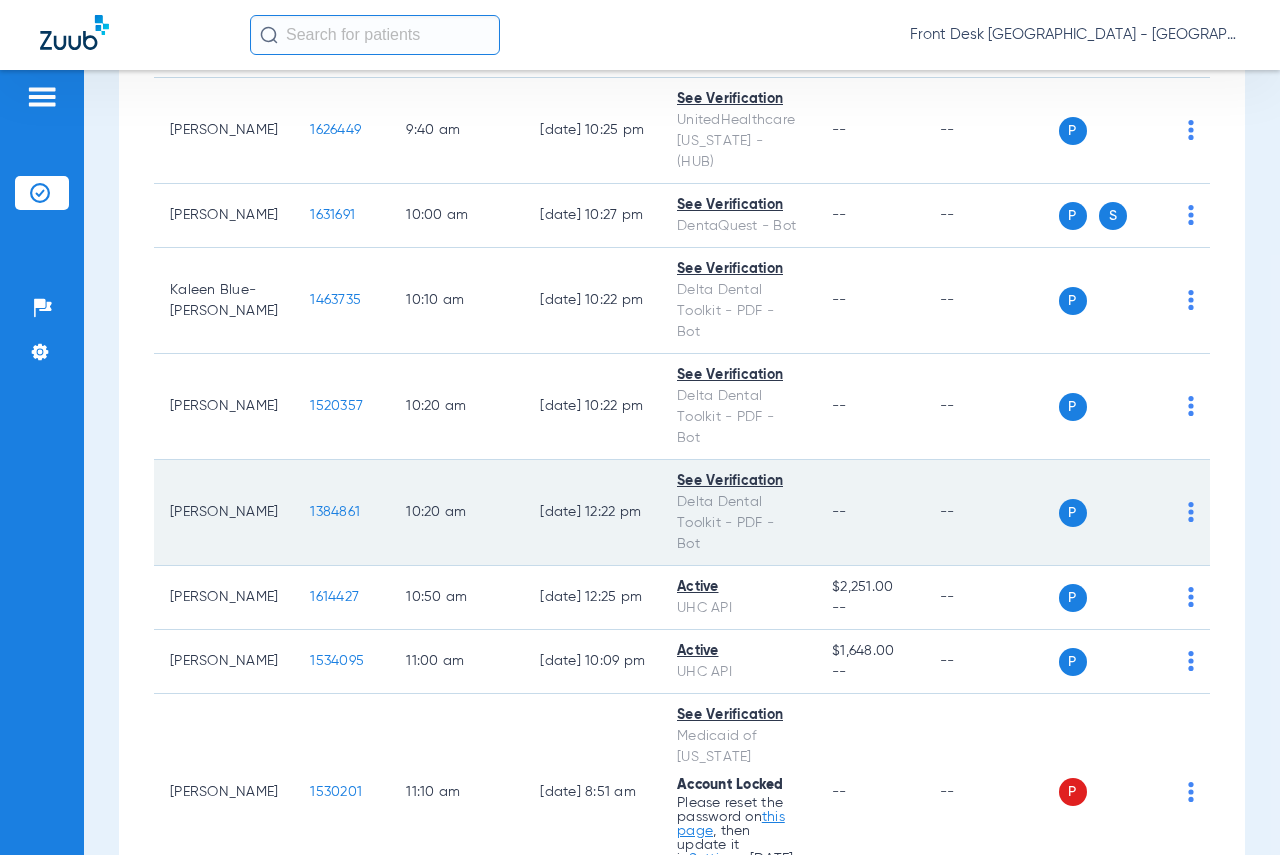 scroll, scrollTop: 900, scrollLeft: 0, axis: vertical 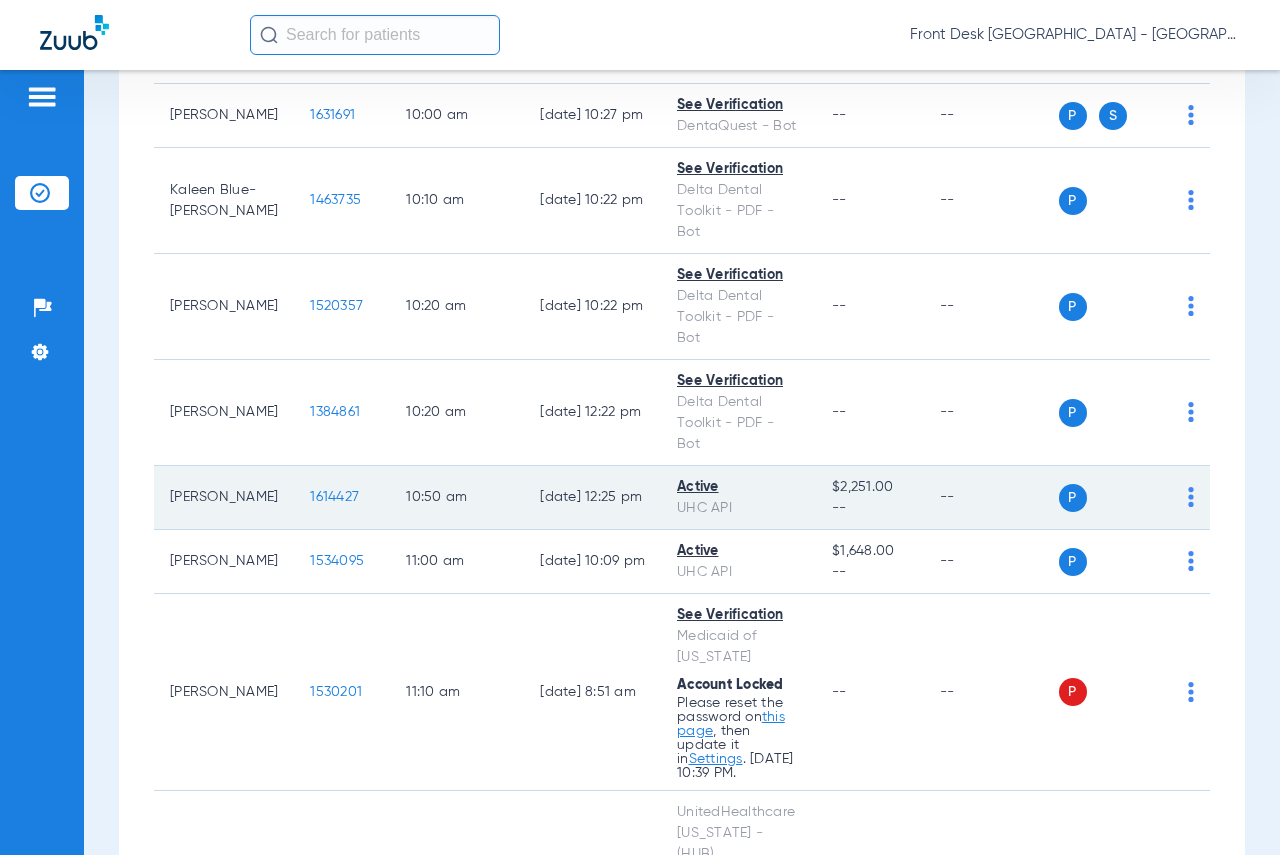click on "1614427" 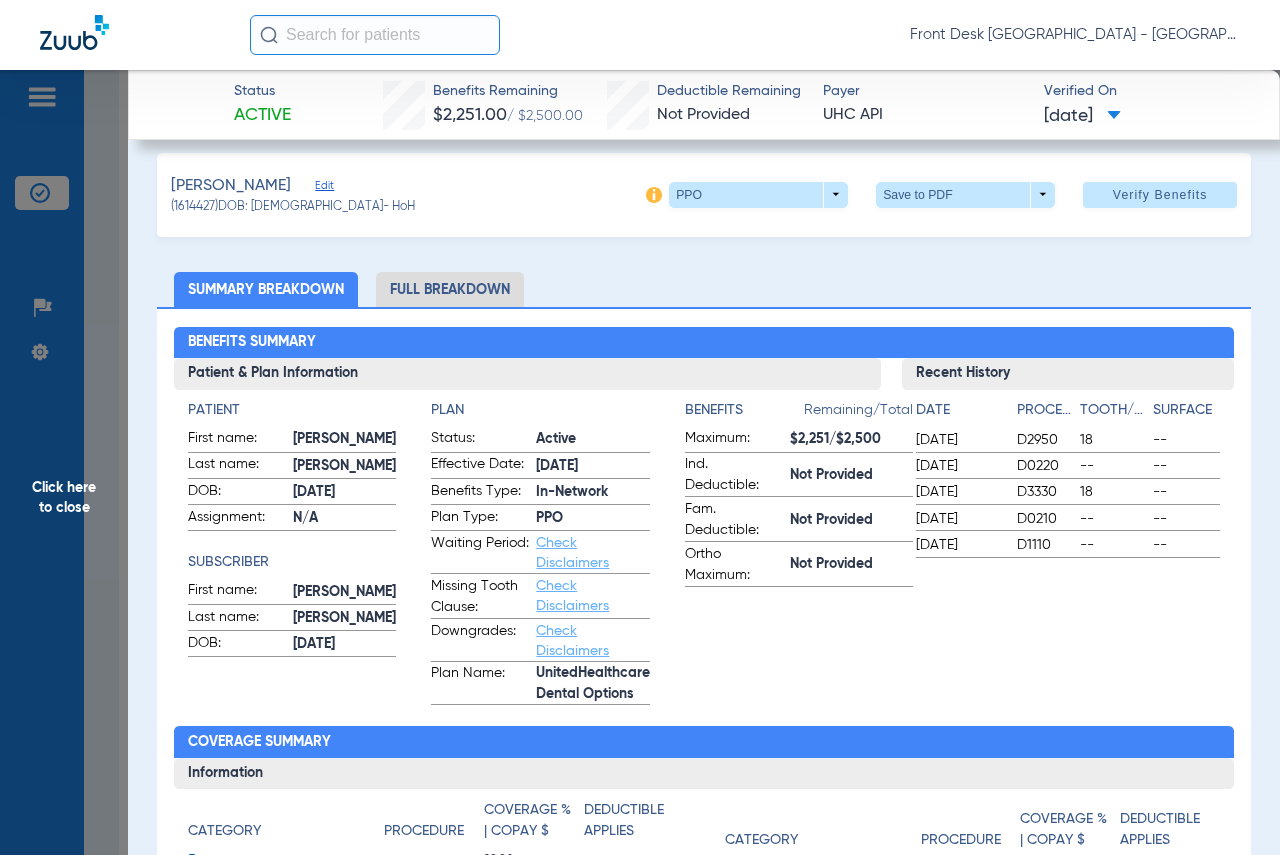 scroll, scrollTop: 0, scrollLeft: 0, axis: both 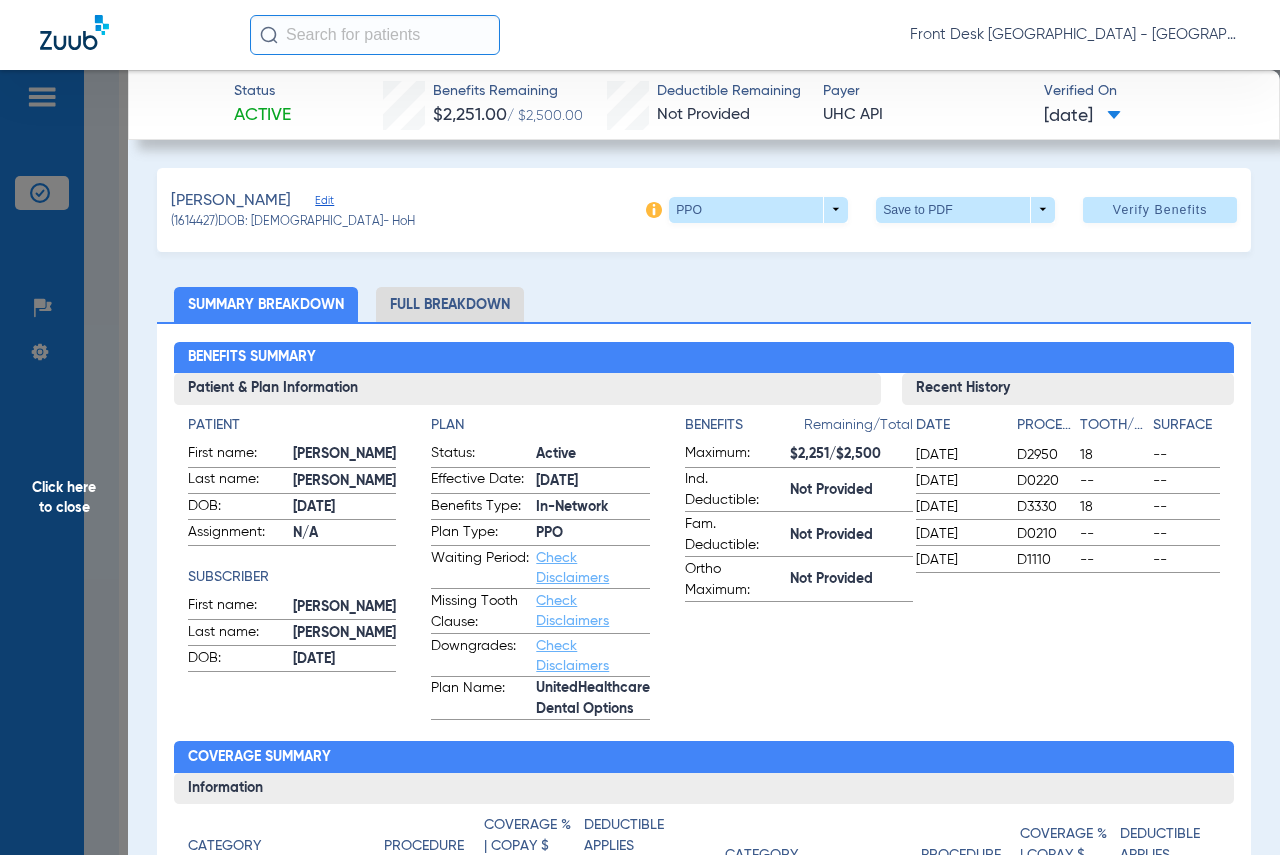 click on "Click here to close" 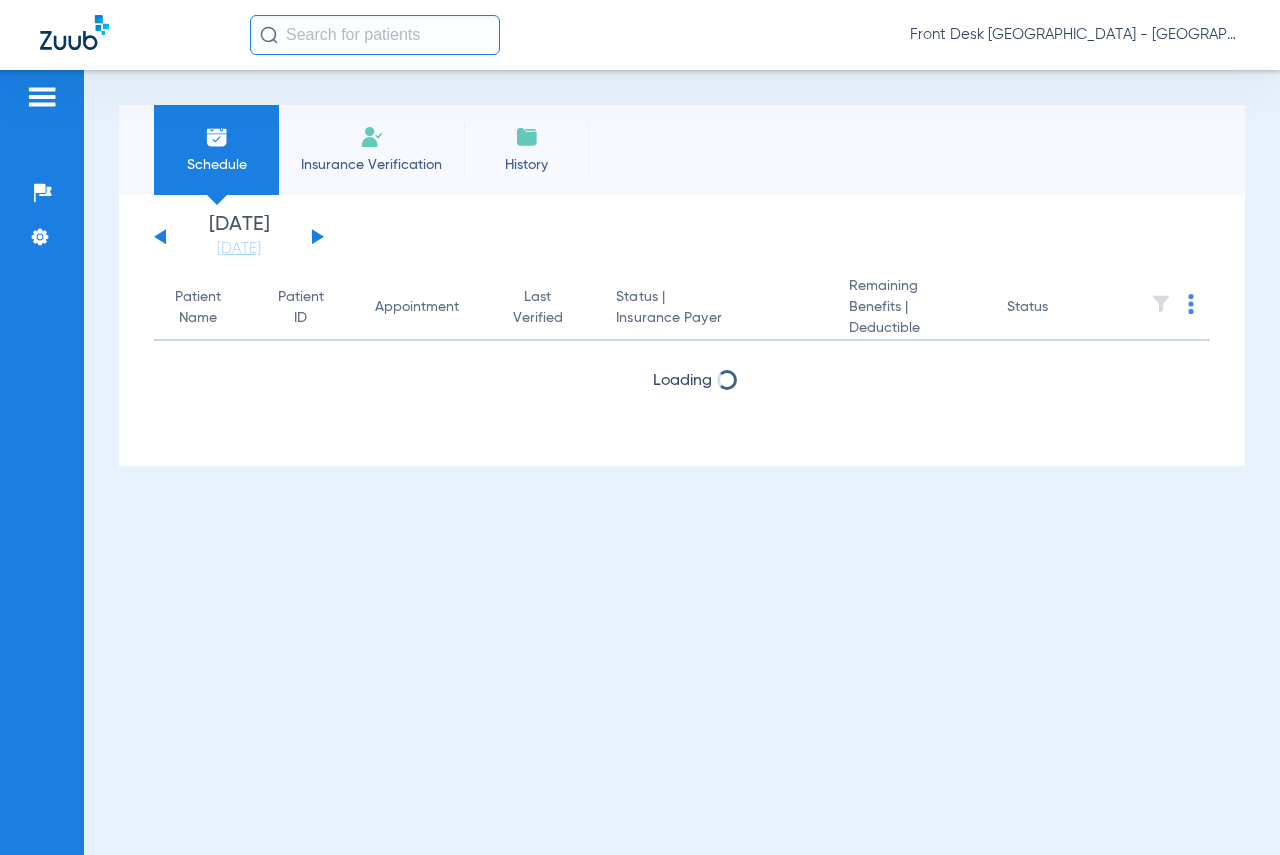 scroll, scrollTop: 0, scrollLeft: 0, axis: both 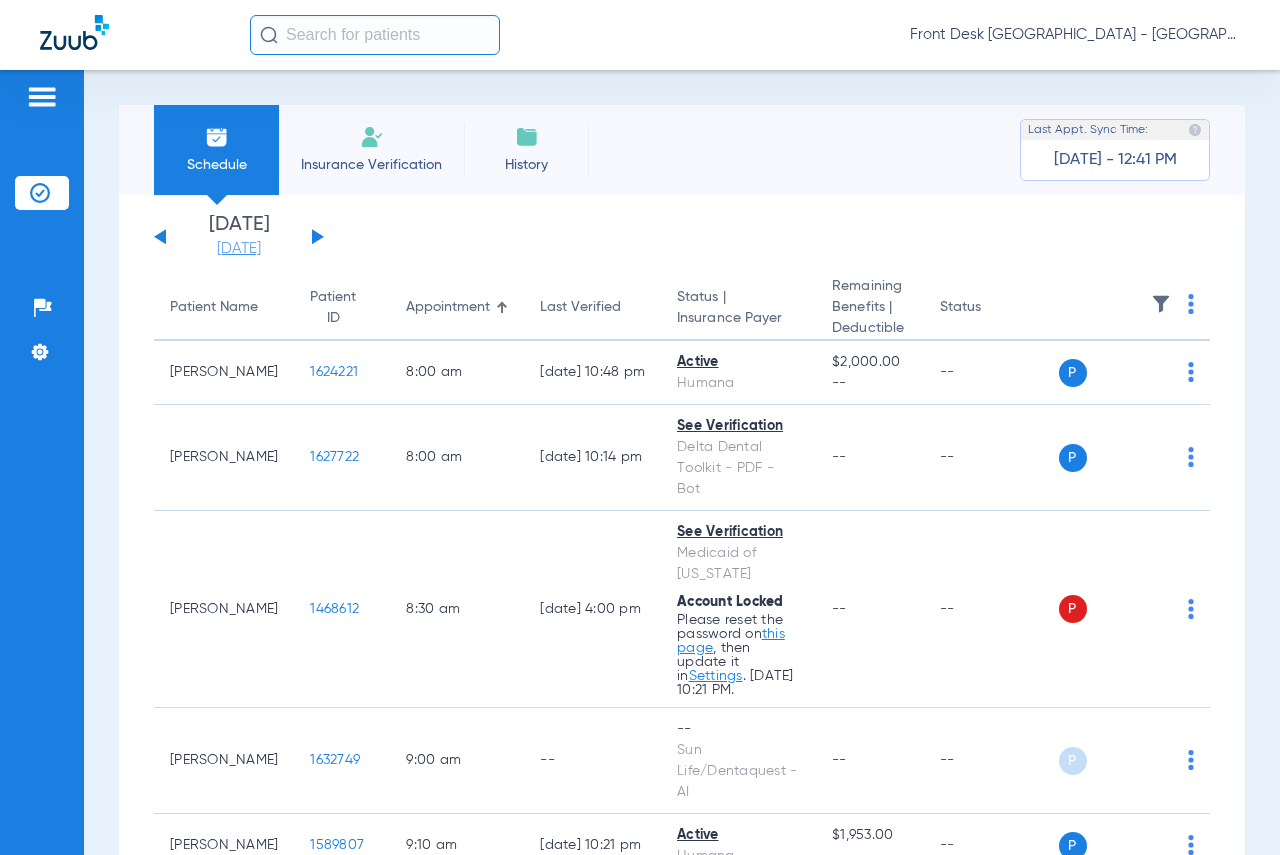 click on "[DATE]" 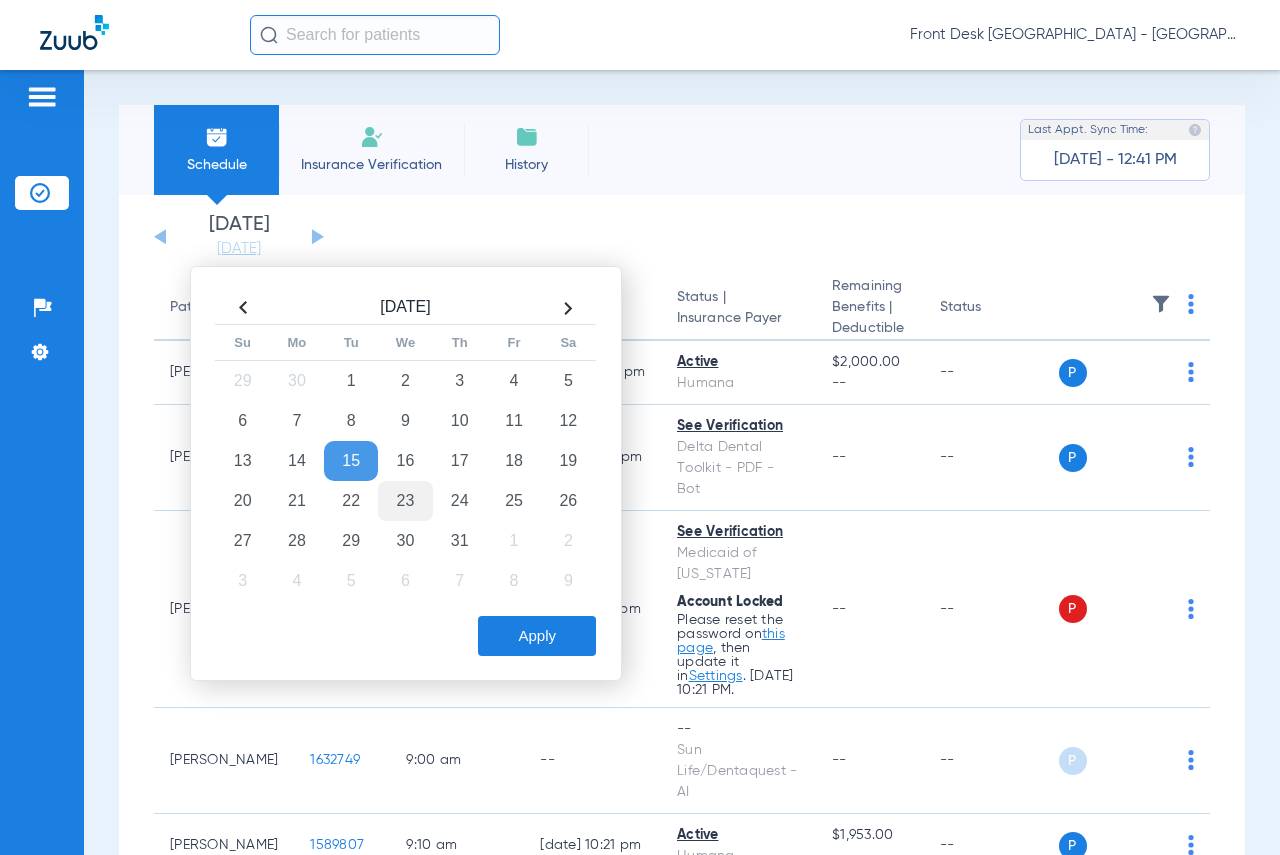 click on "23" 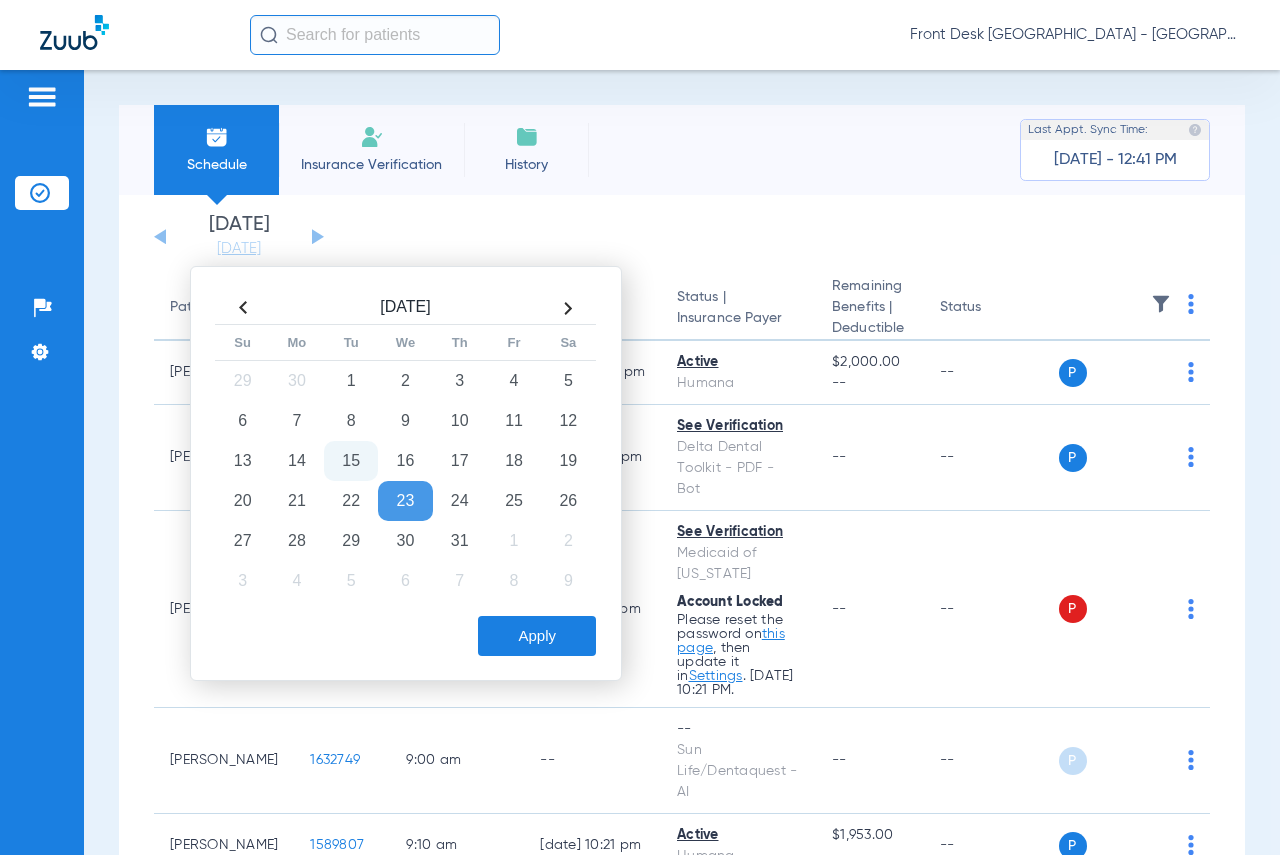 click on "Apply" 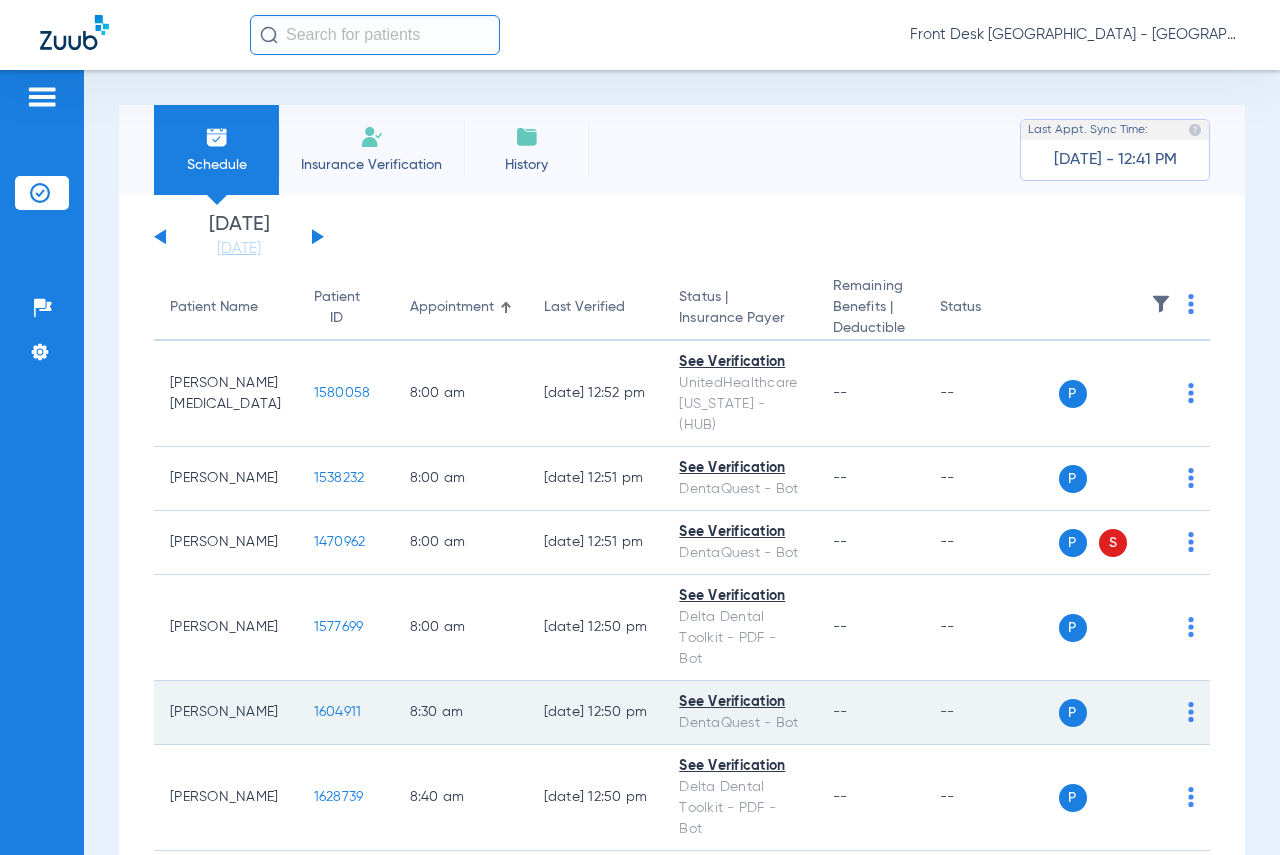 click on "1604911" 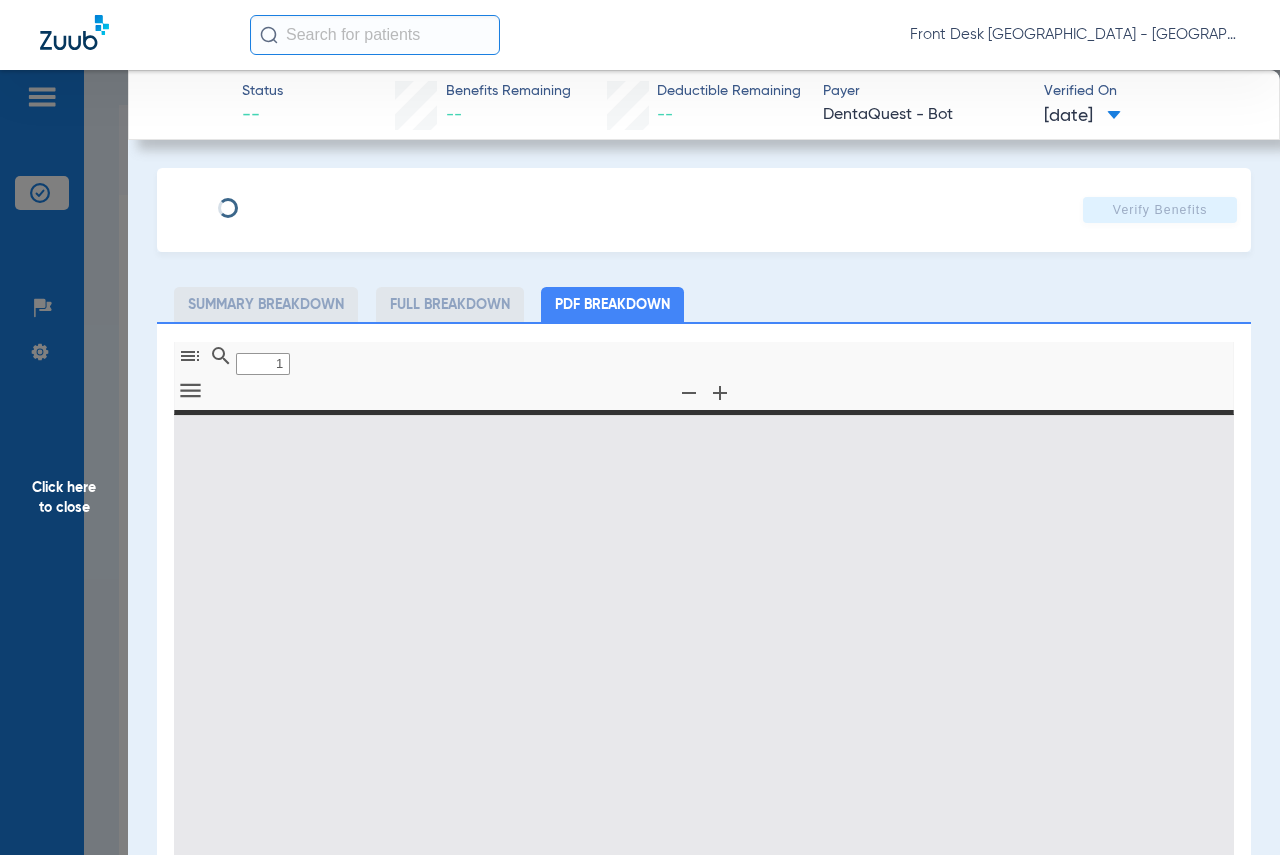 type on "0" 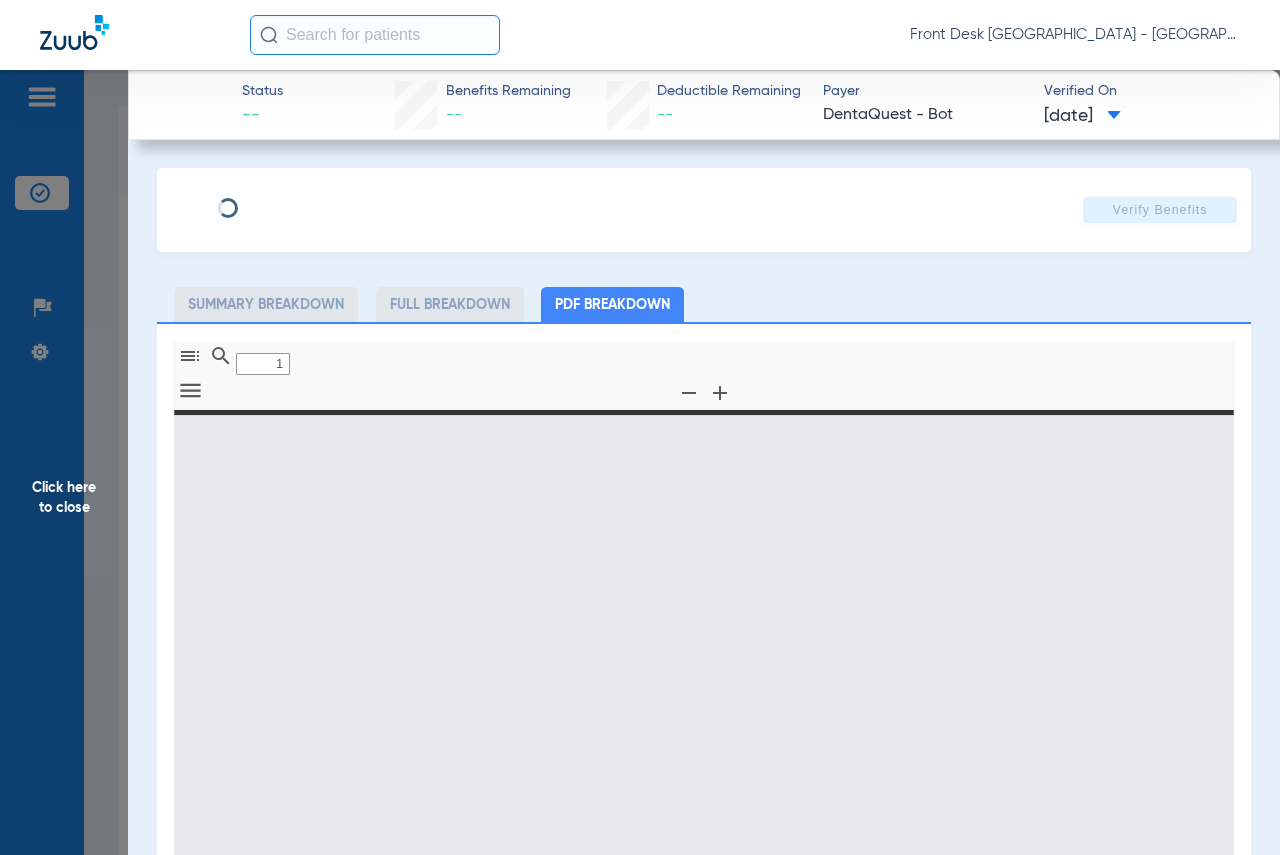 select on "page-width" 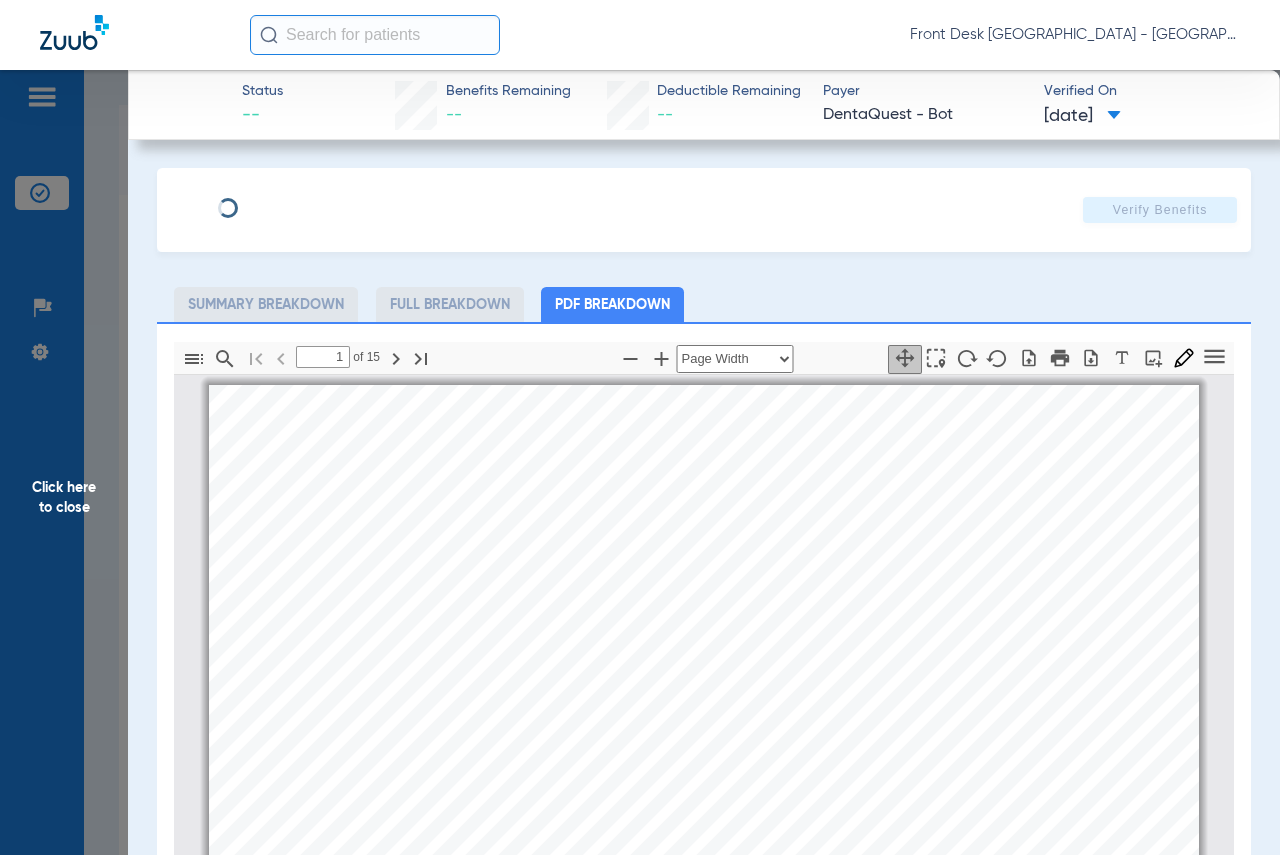 scroll, scrollTop: 10, scrollLeft: 0, axis: vertical 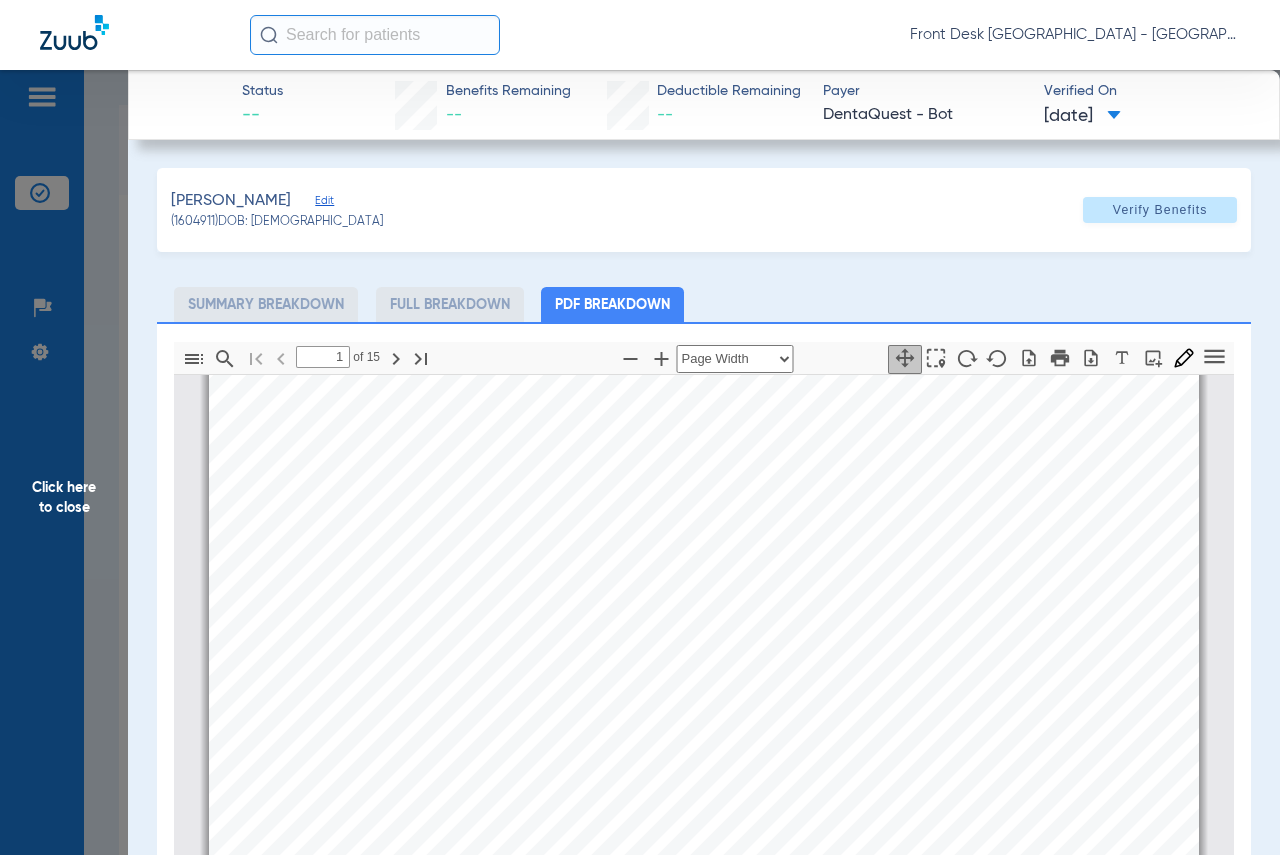 type on "2" 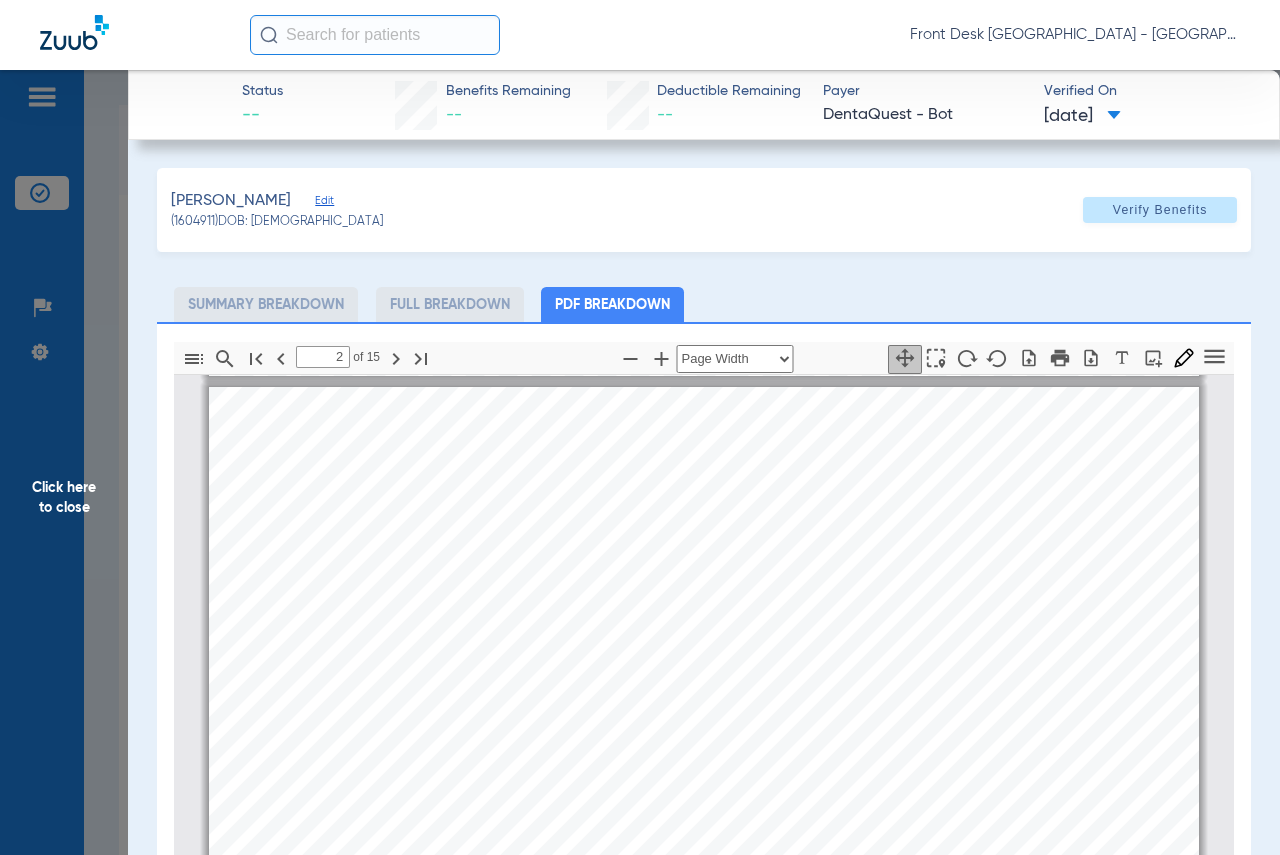 scroll, scrollTop: 810, scrollLeft: 0, axis: vertical 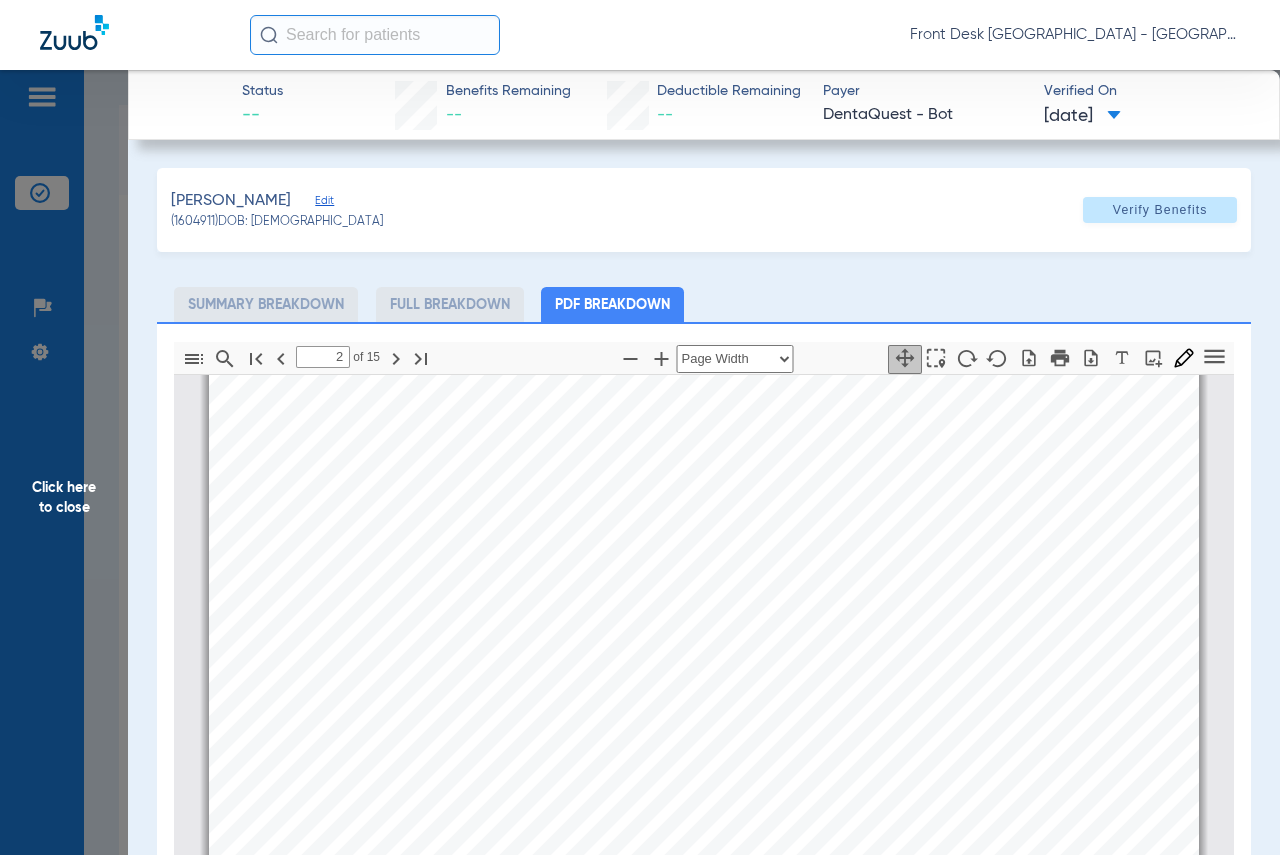 click on "Click here to close" 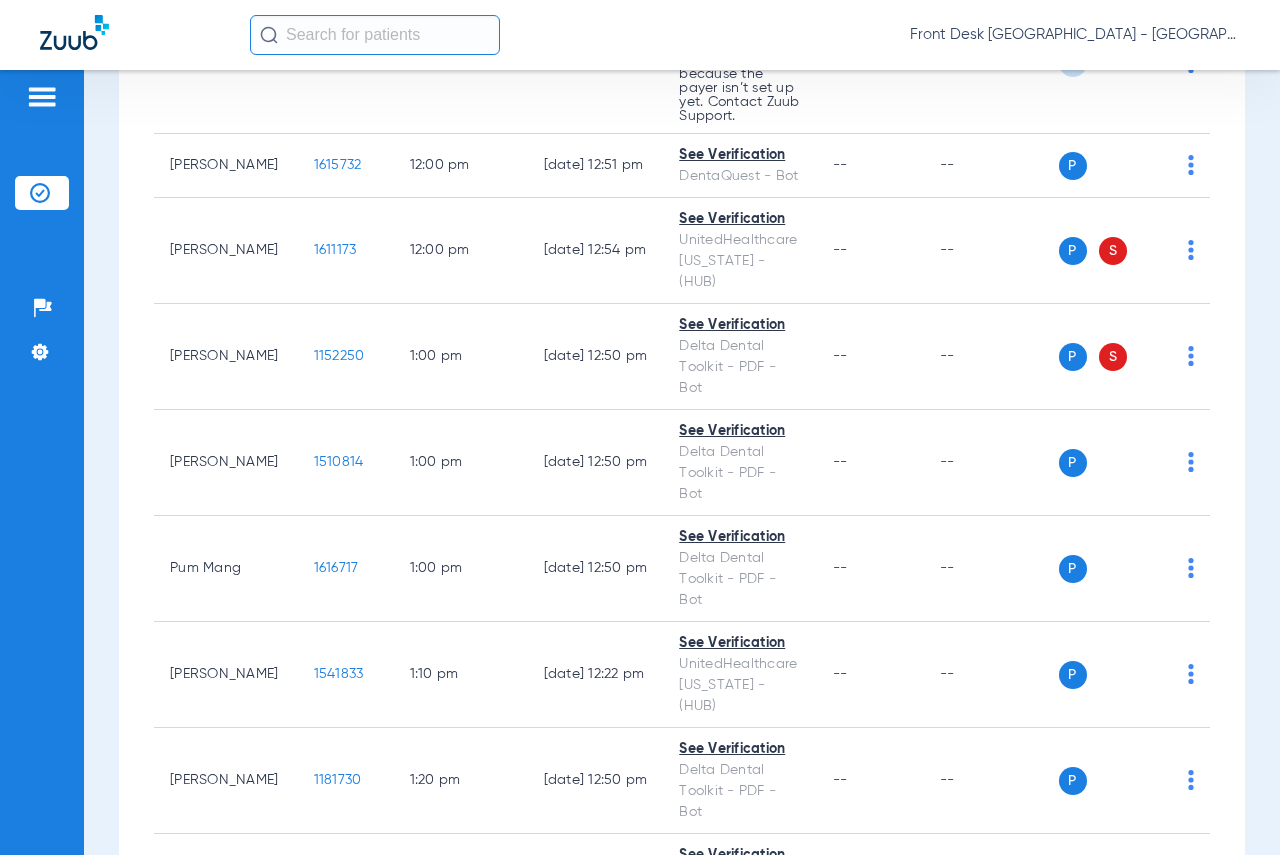 scroll, scrollTop: 2200, scrollLeft: 0, axis: vertical 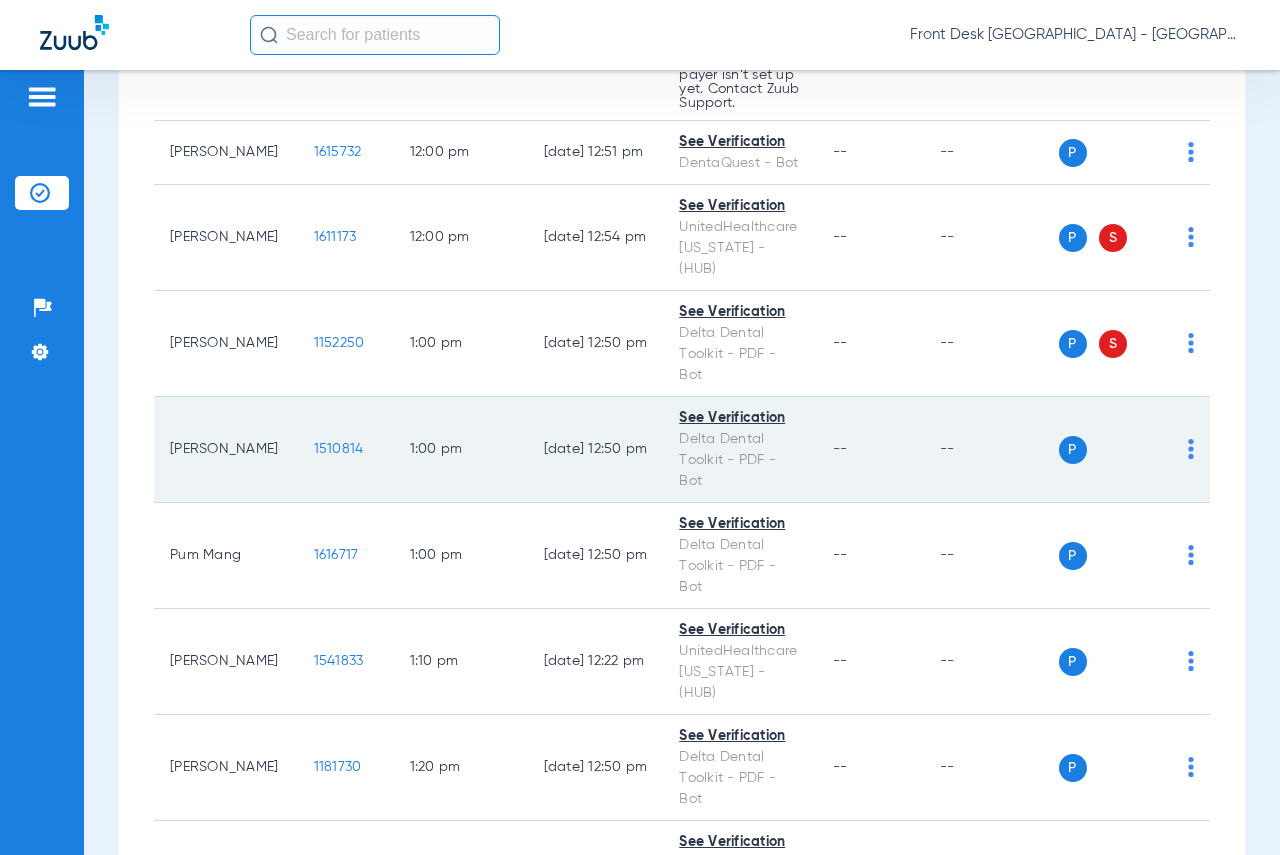 click on "1510814" 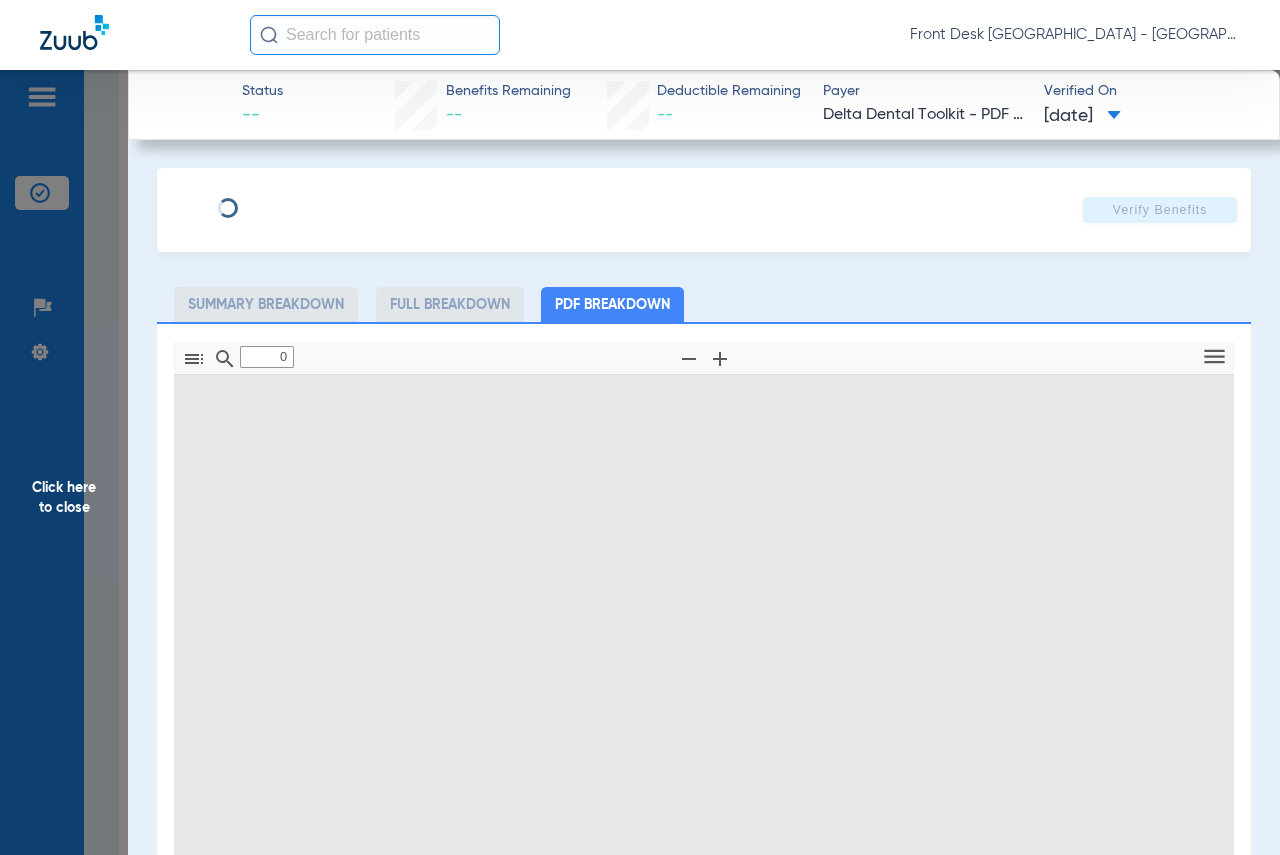 type on "1" 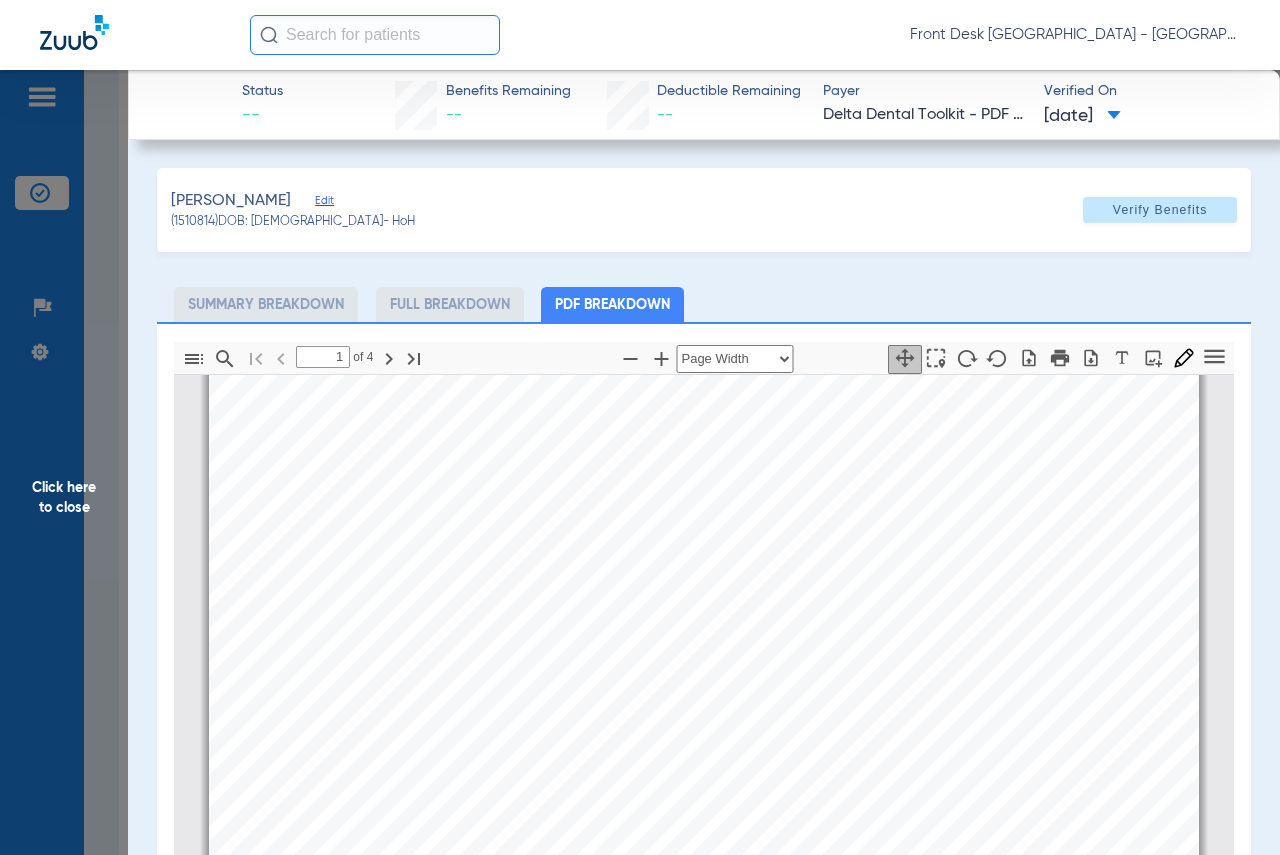 scroll, scrollTop: 0, scrollLeft: 0, axis: both 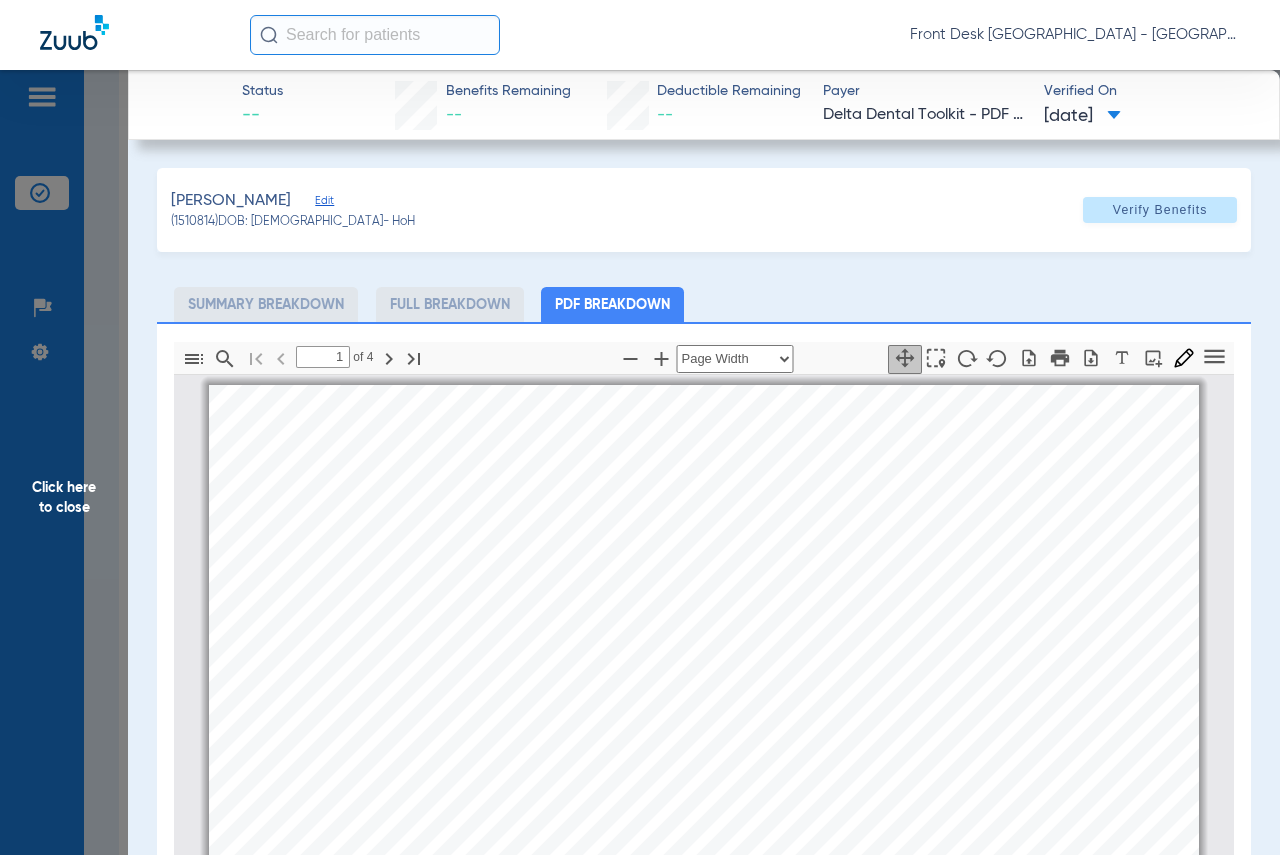 click on "Click here to close" 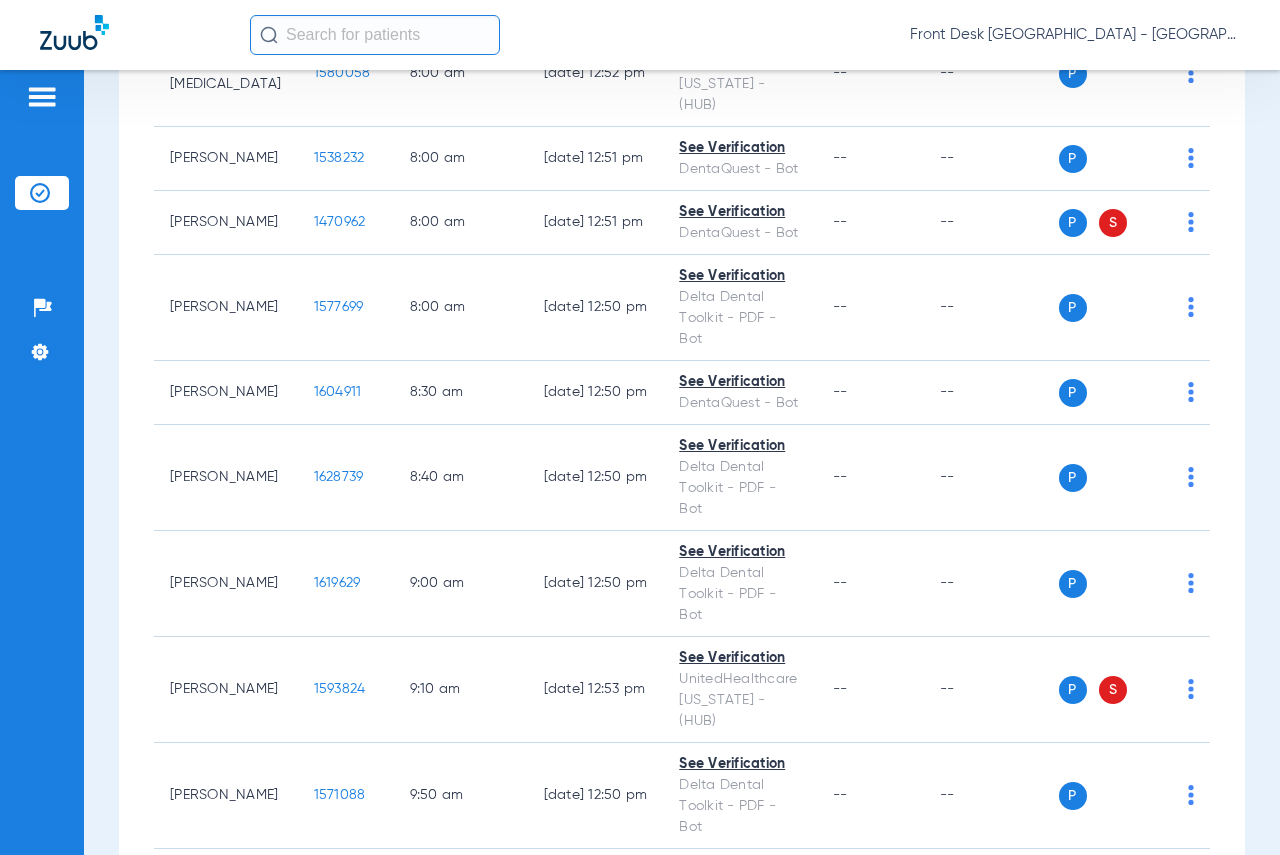 scroll, scrollTop: 300, scrollLeft: 0, axis: vertical 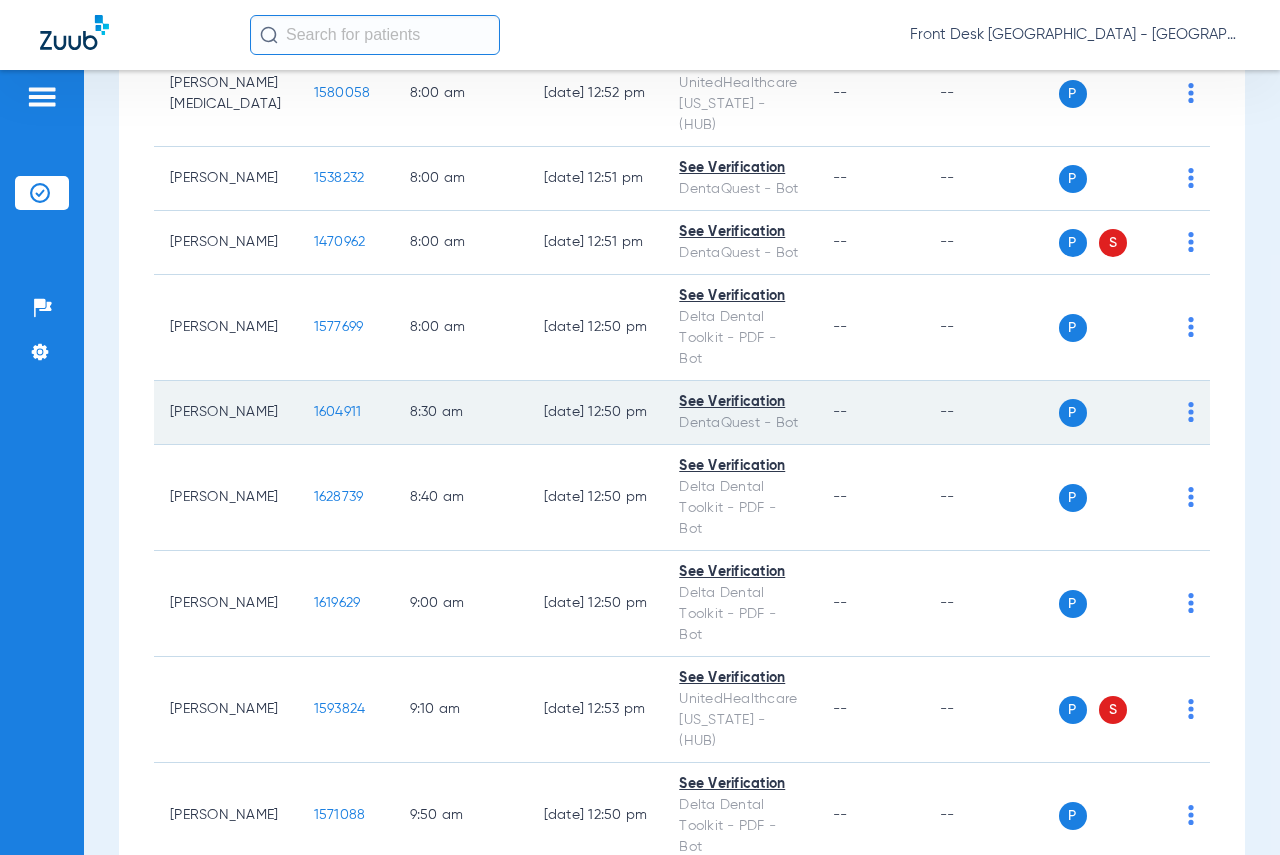 click on "1604911" 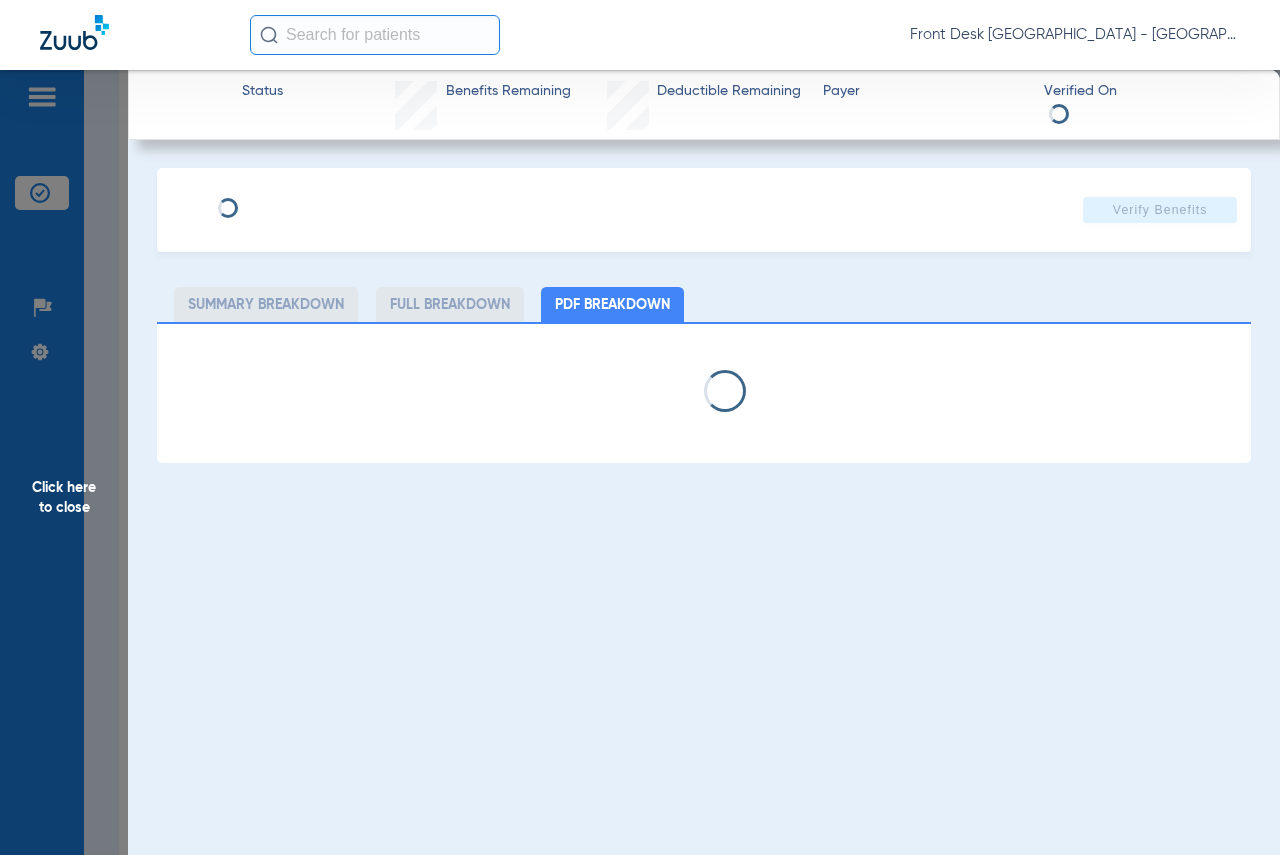 select on "page-width" 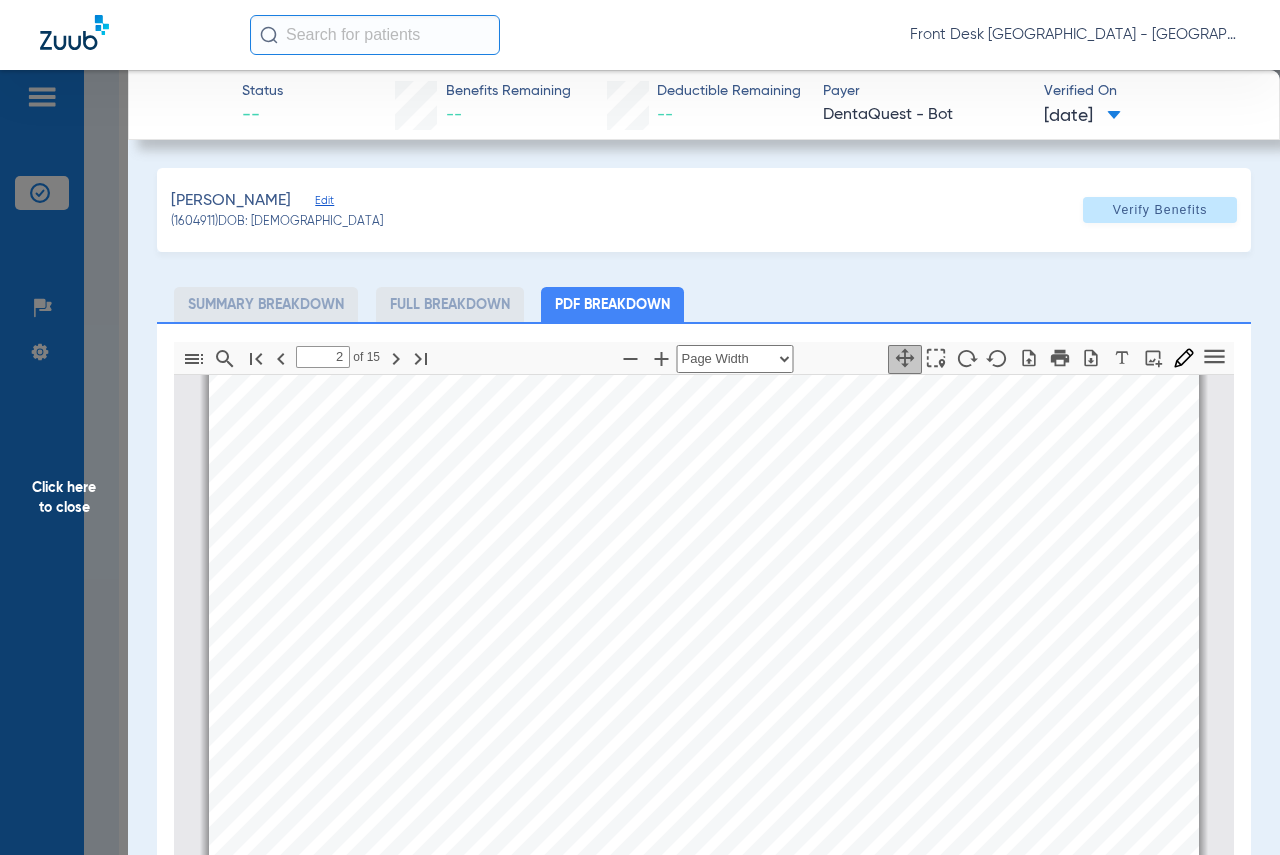 scroll, scrollTop: 900, scrollLeft: 0, axis: vertical 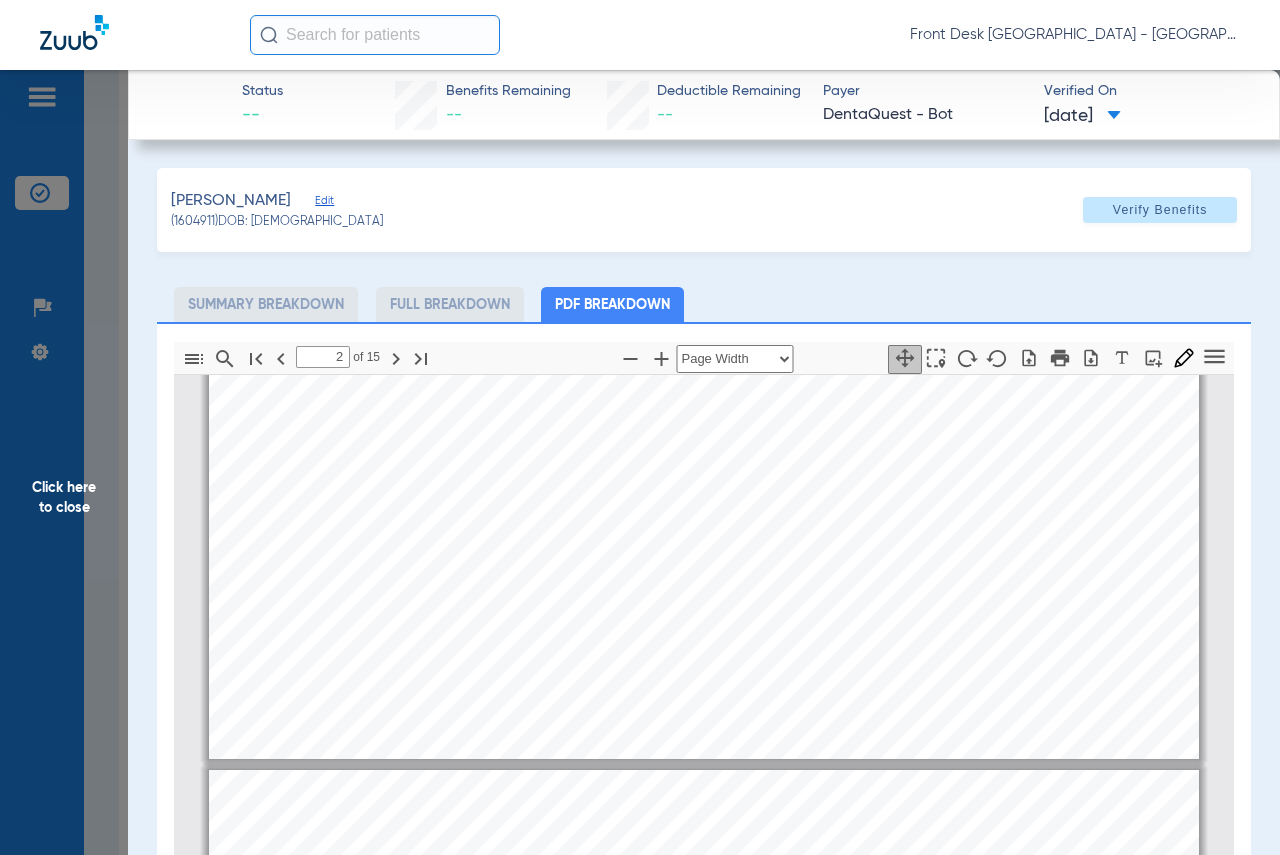 type on "1" 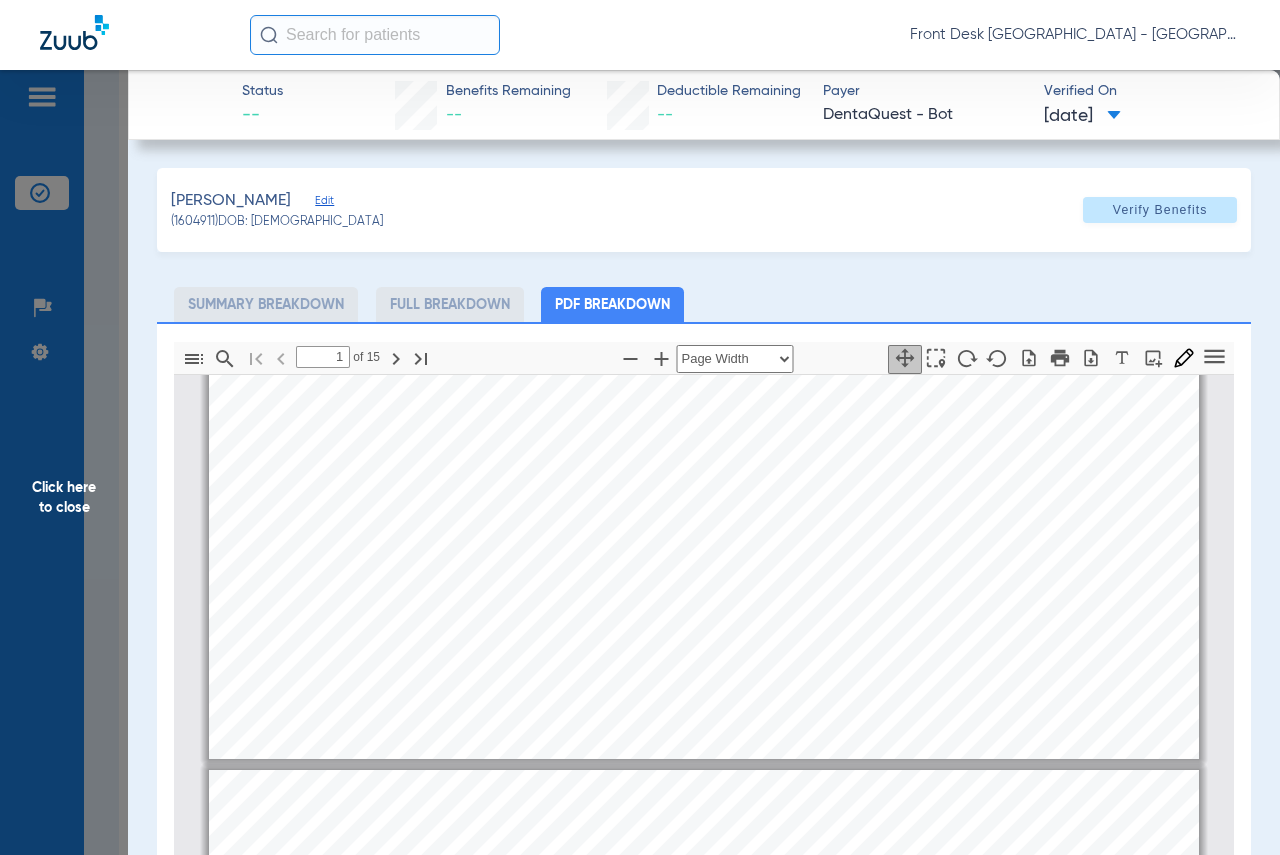 scroll, scrollTop: 300, scrollLeft: 0, axis: vertical 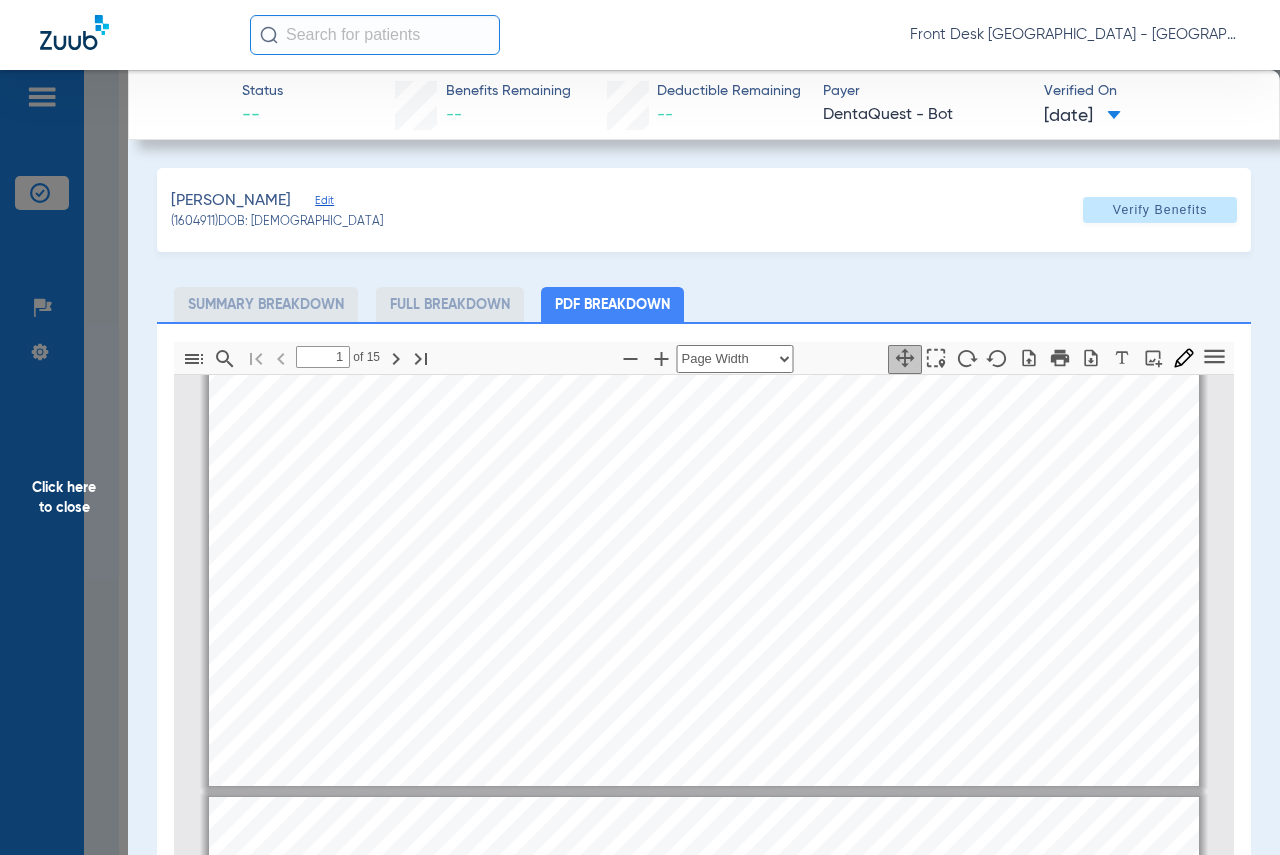 click on "Click here to close" 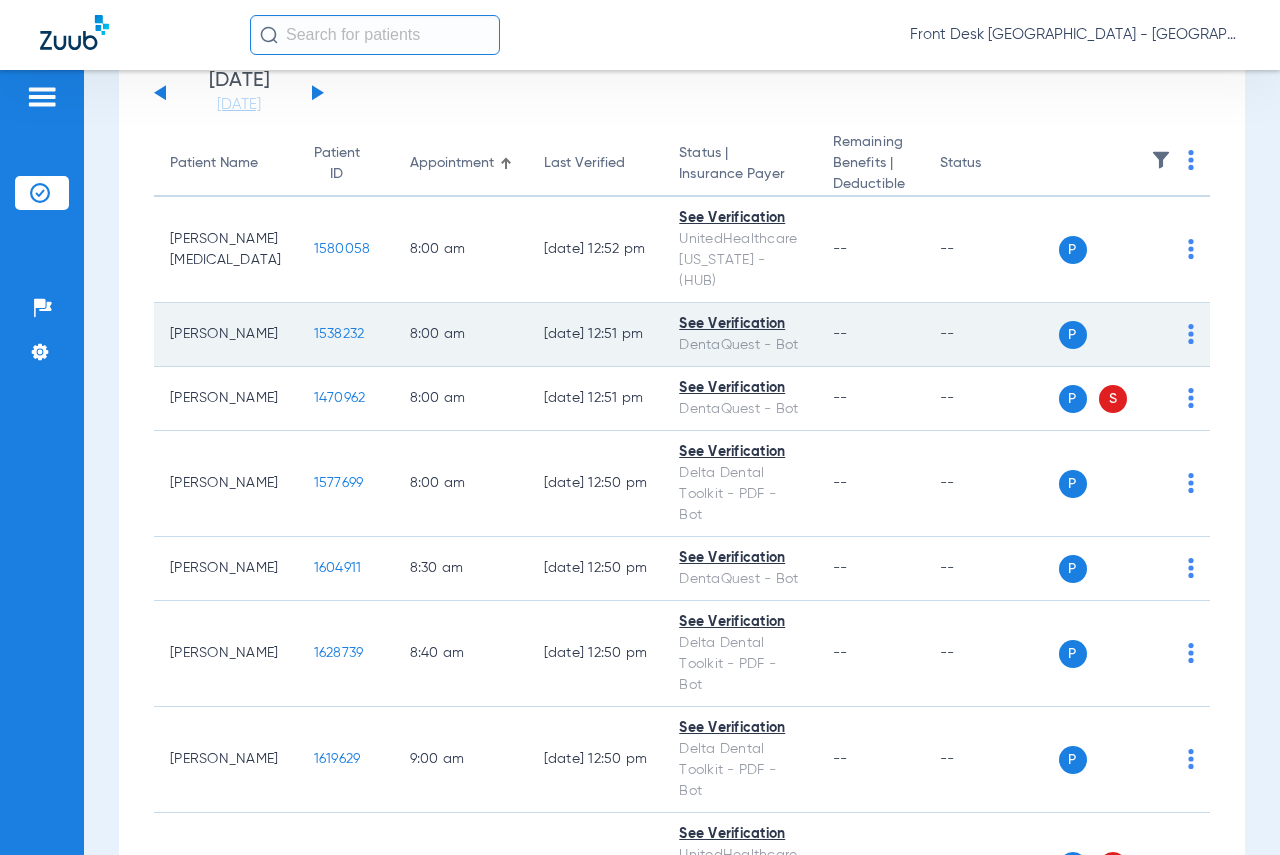 scroll, scrollTop: 0, scrollLeft: 0, axis: both 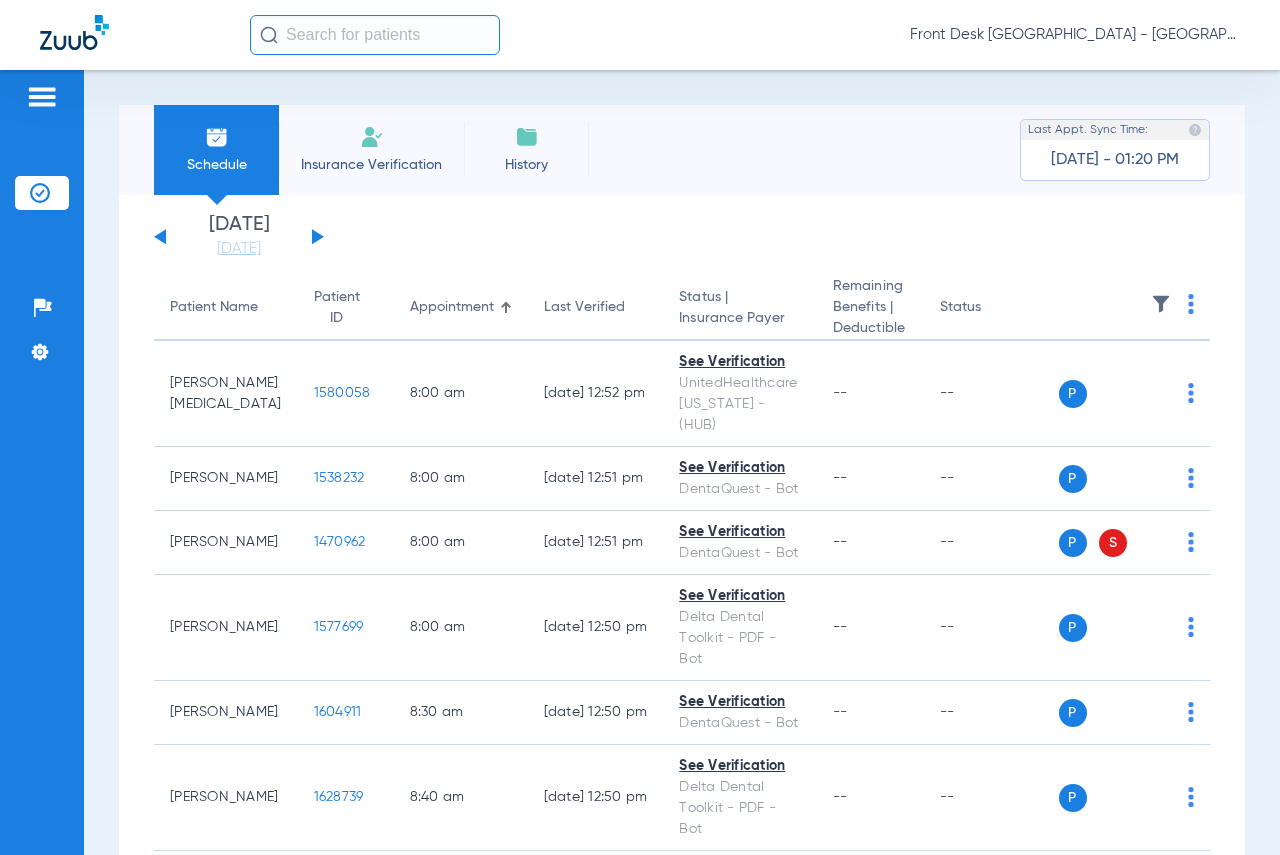 click 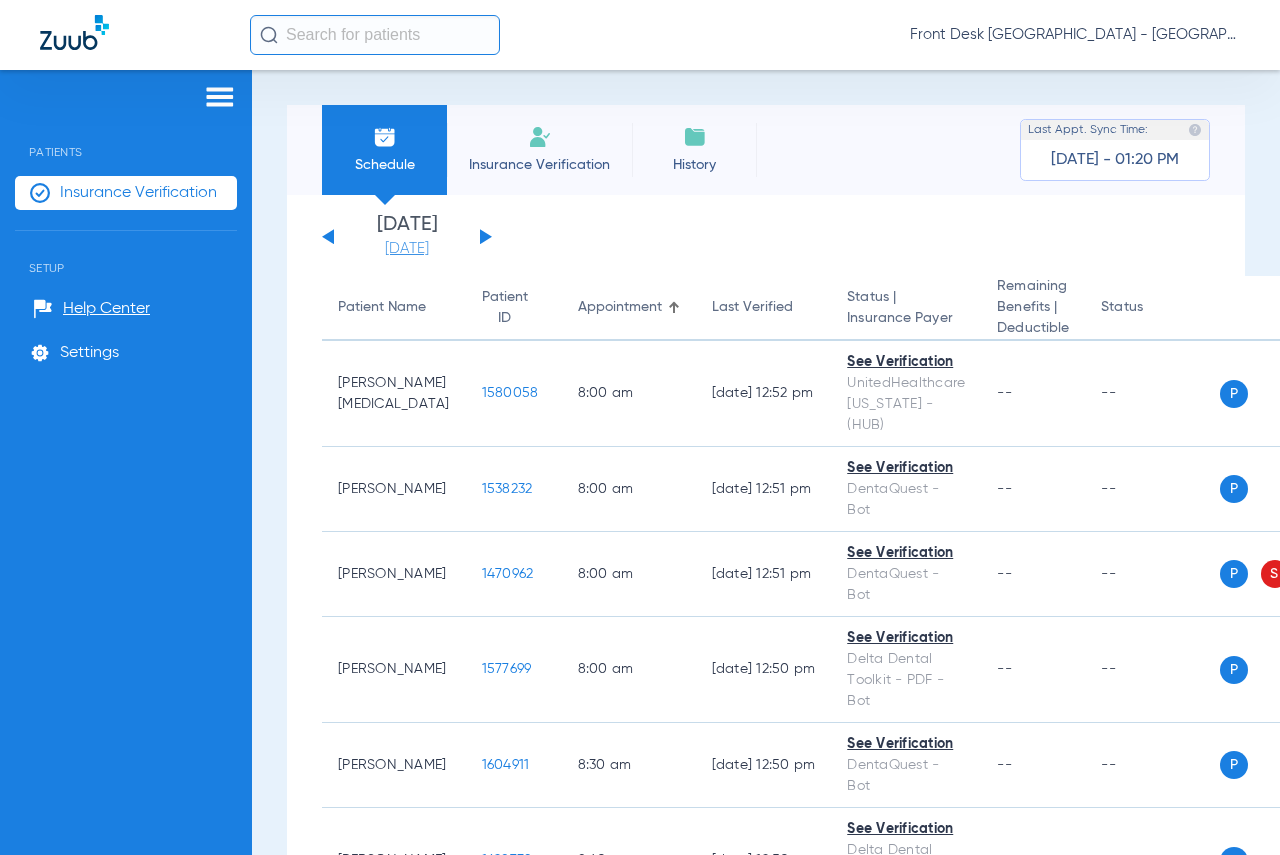 click on "[DATE]" 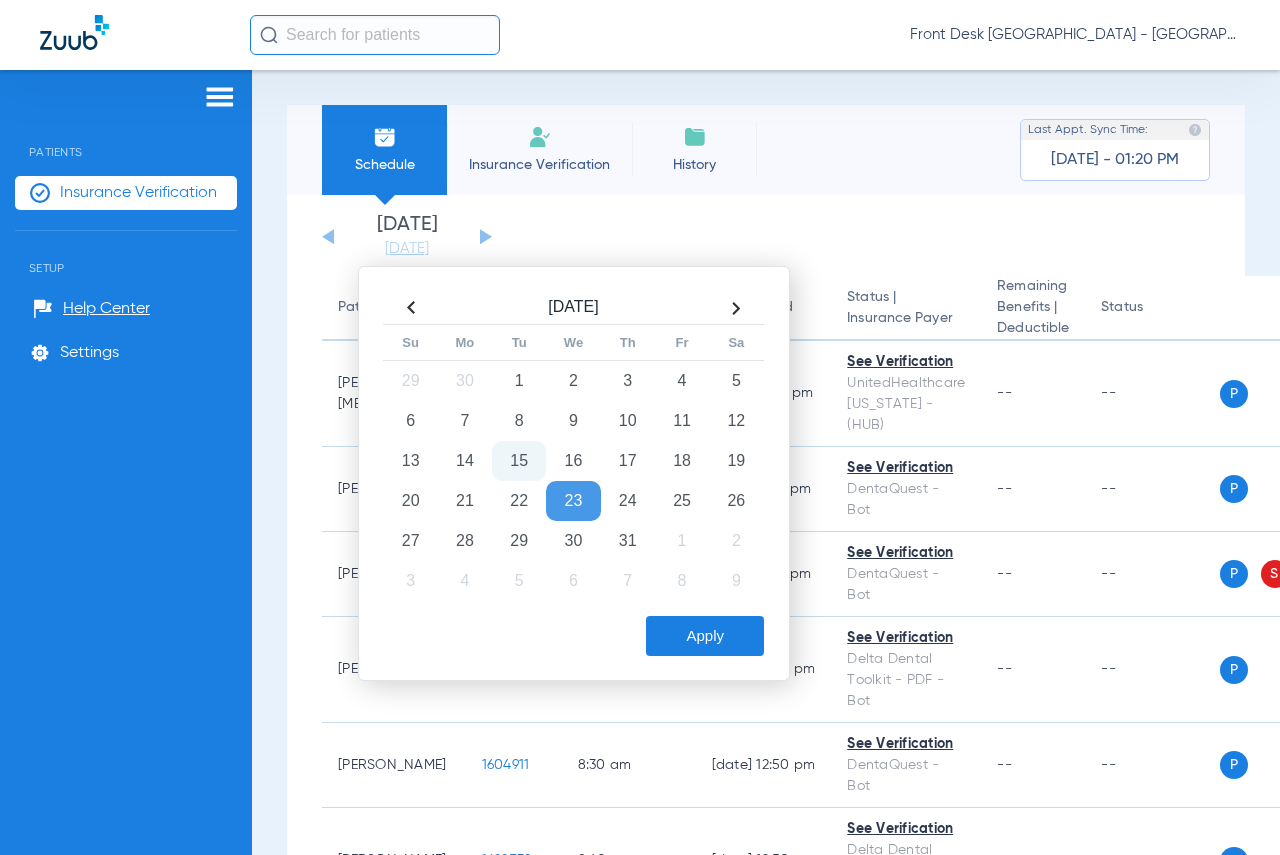 click on "15" 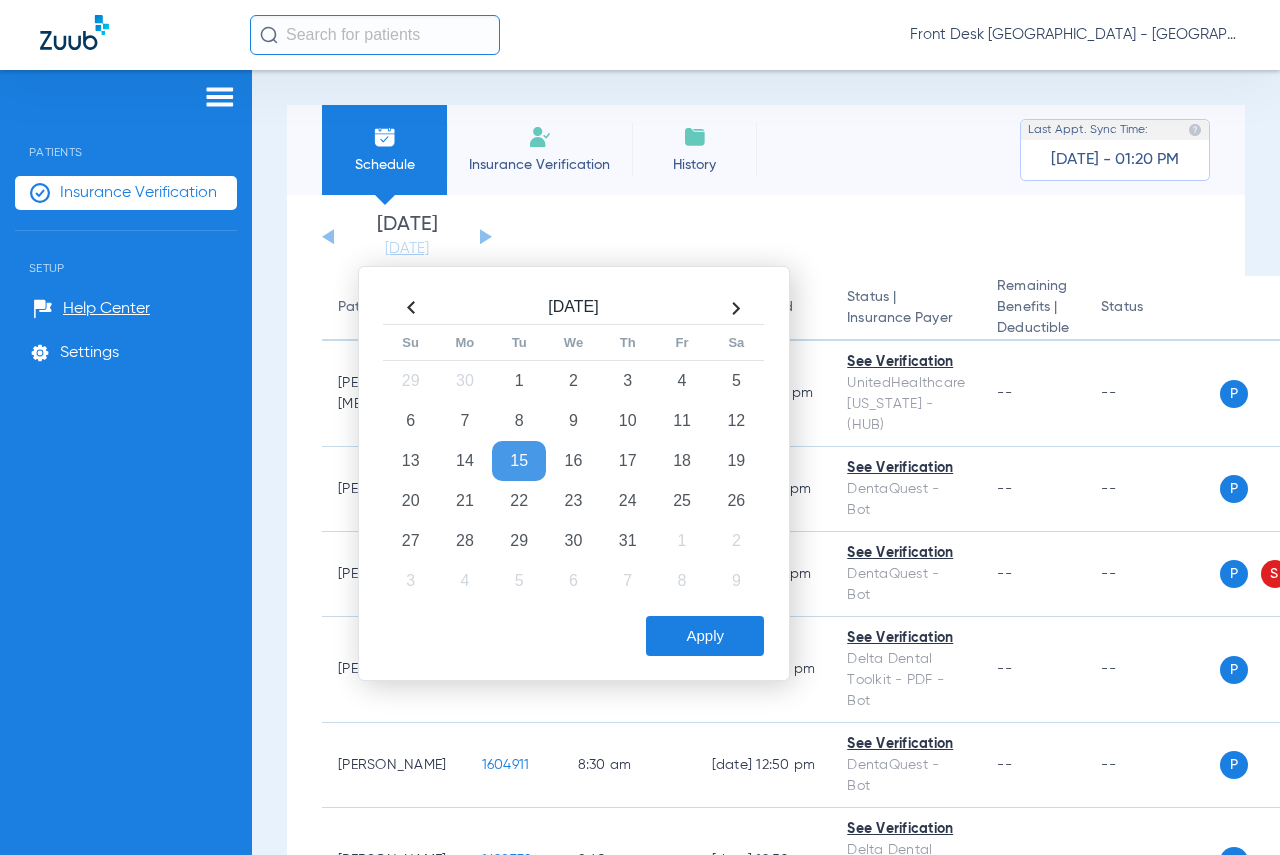 click on "Apply" 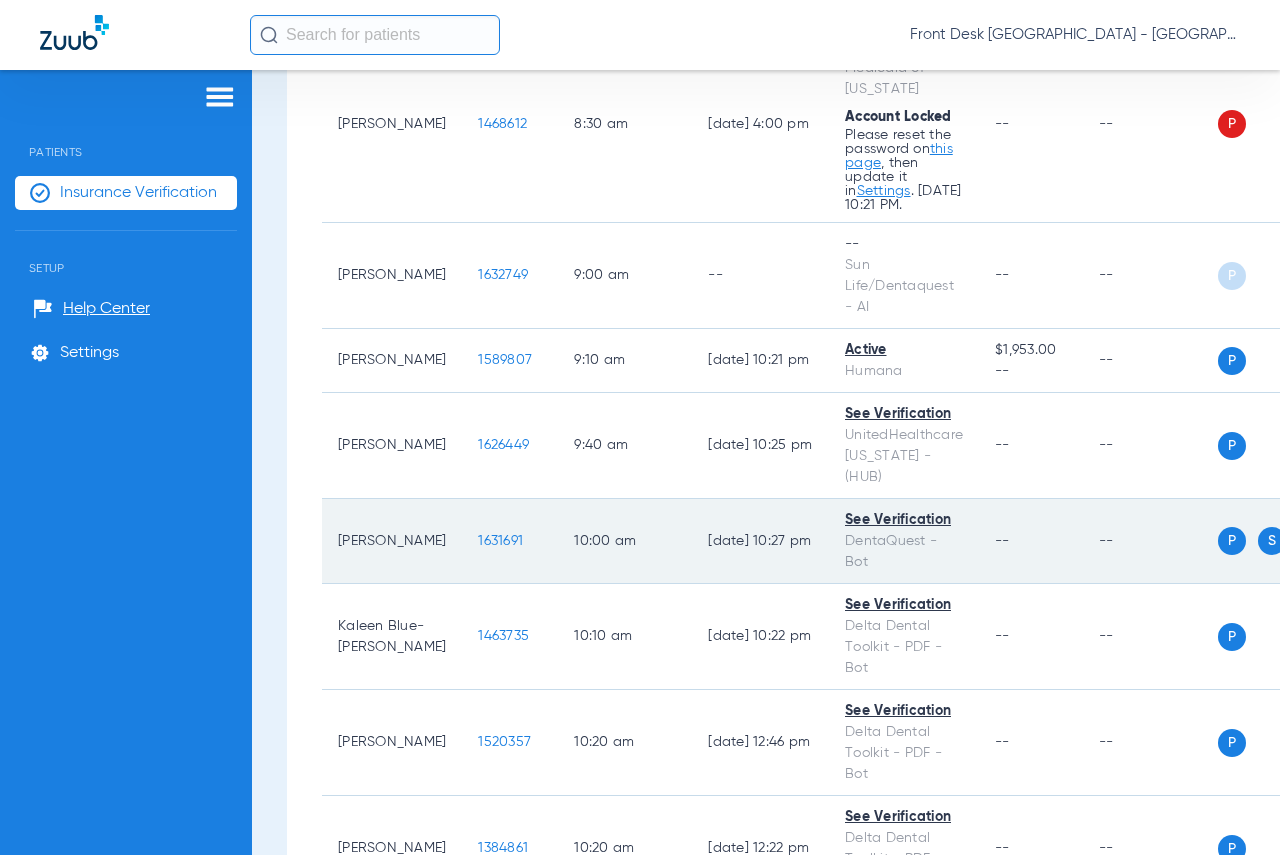 scroll, scrollTop: 600, scrollLeft: 0, axis: vertical 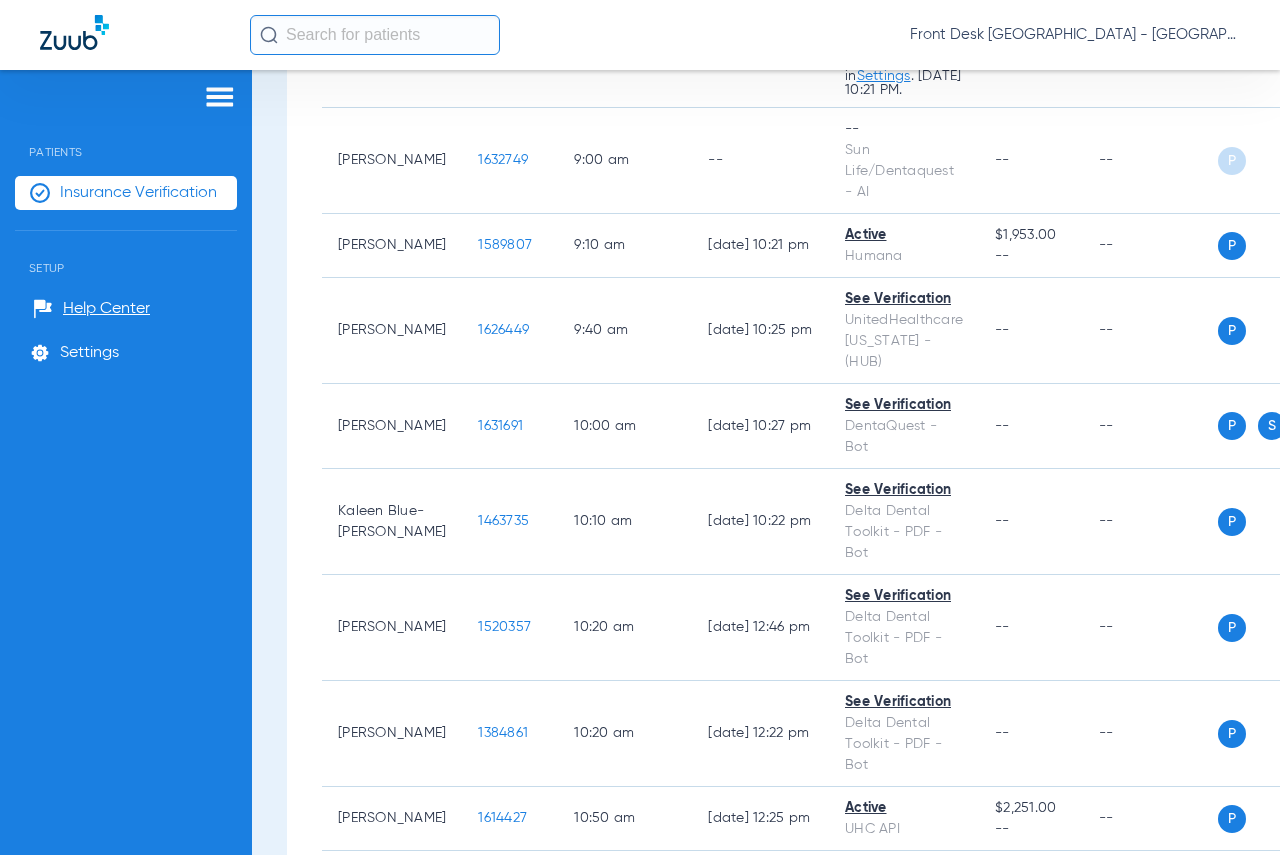 click 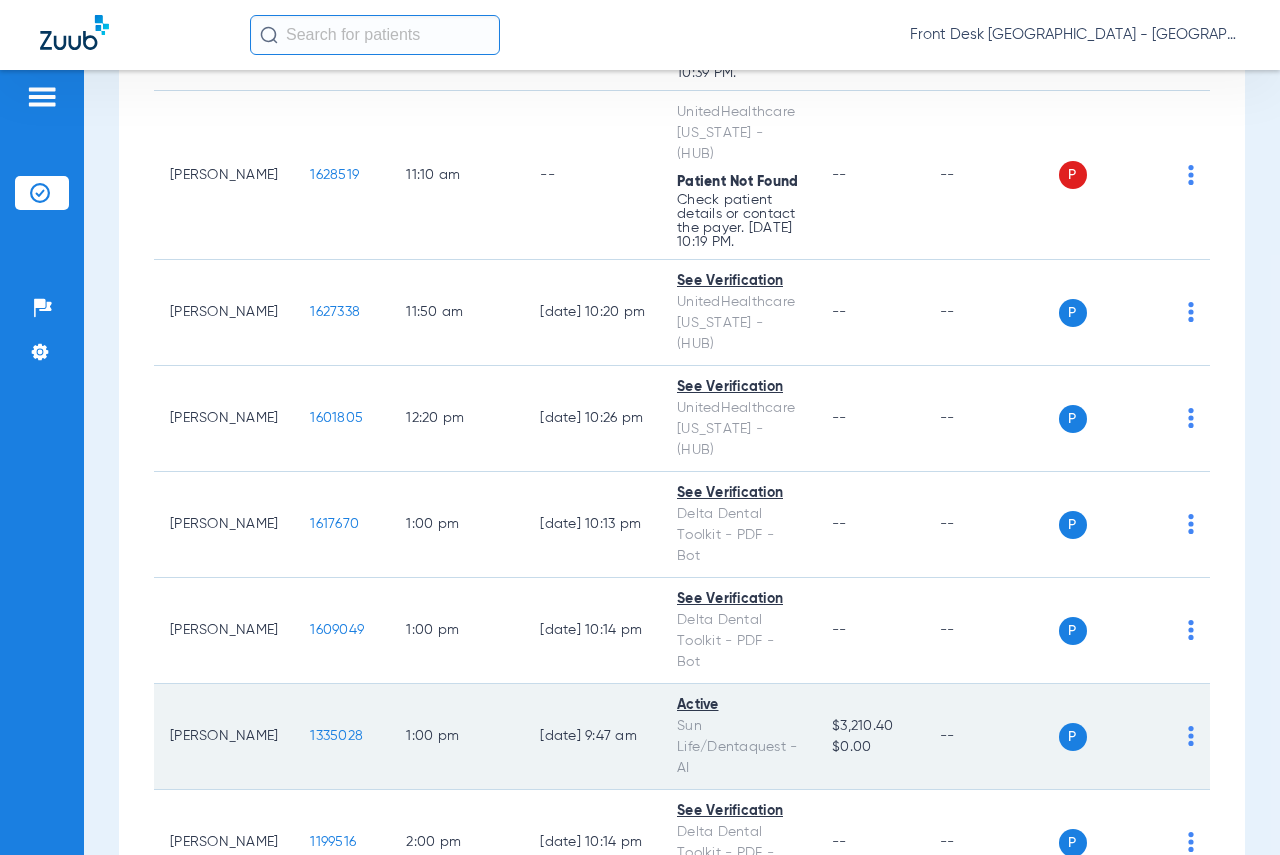 scroll, scrollTop: 1700, scrollLeft: 0, axis: vertical 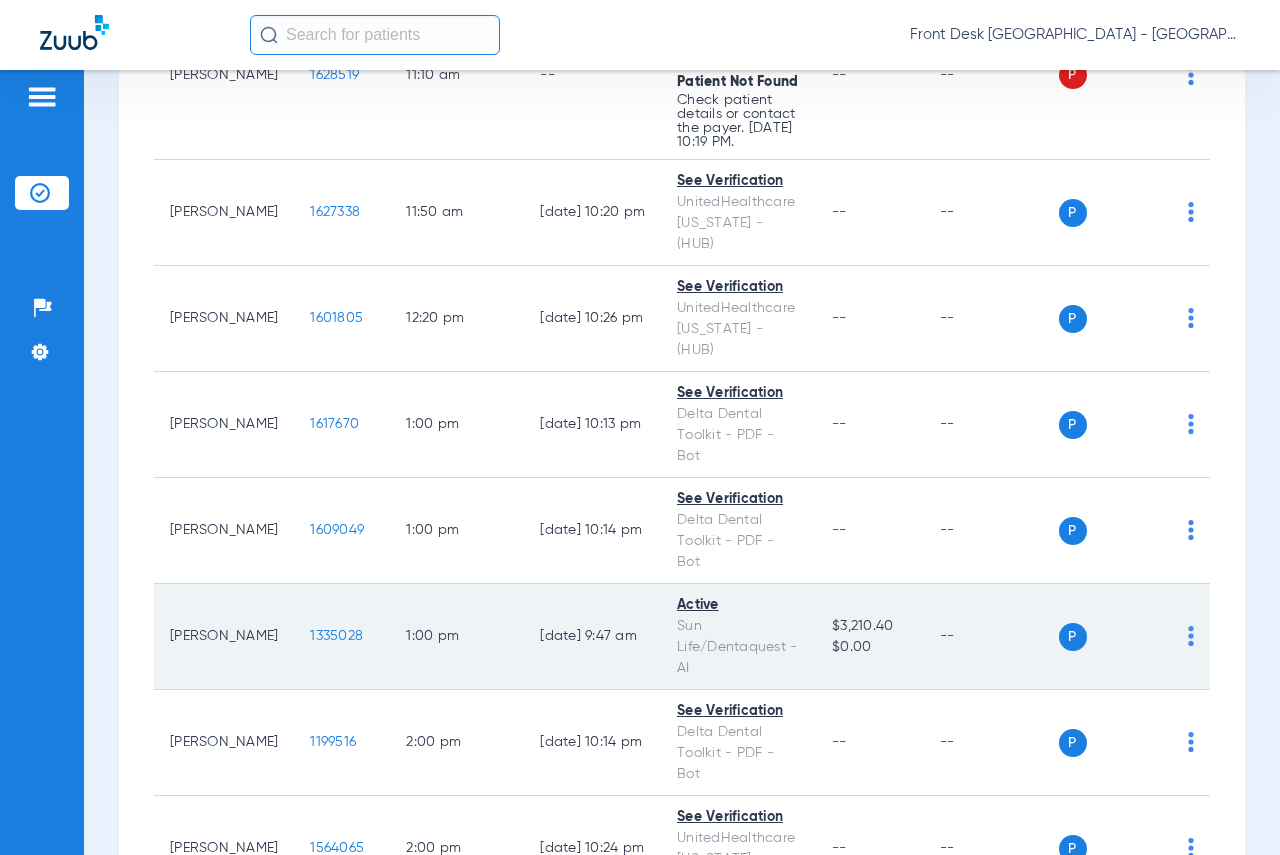 click on "1335028" 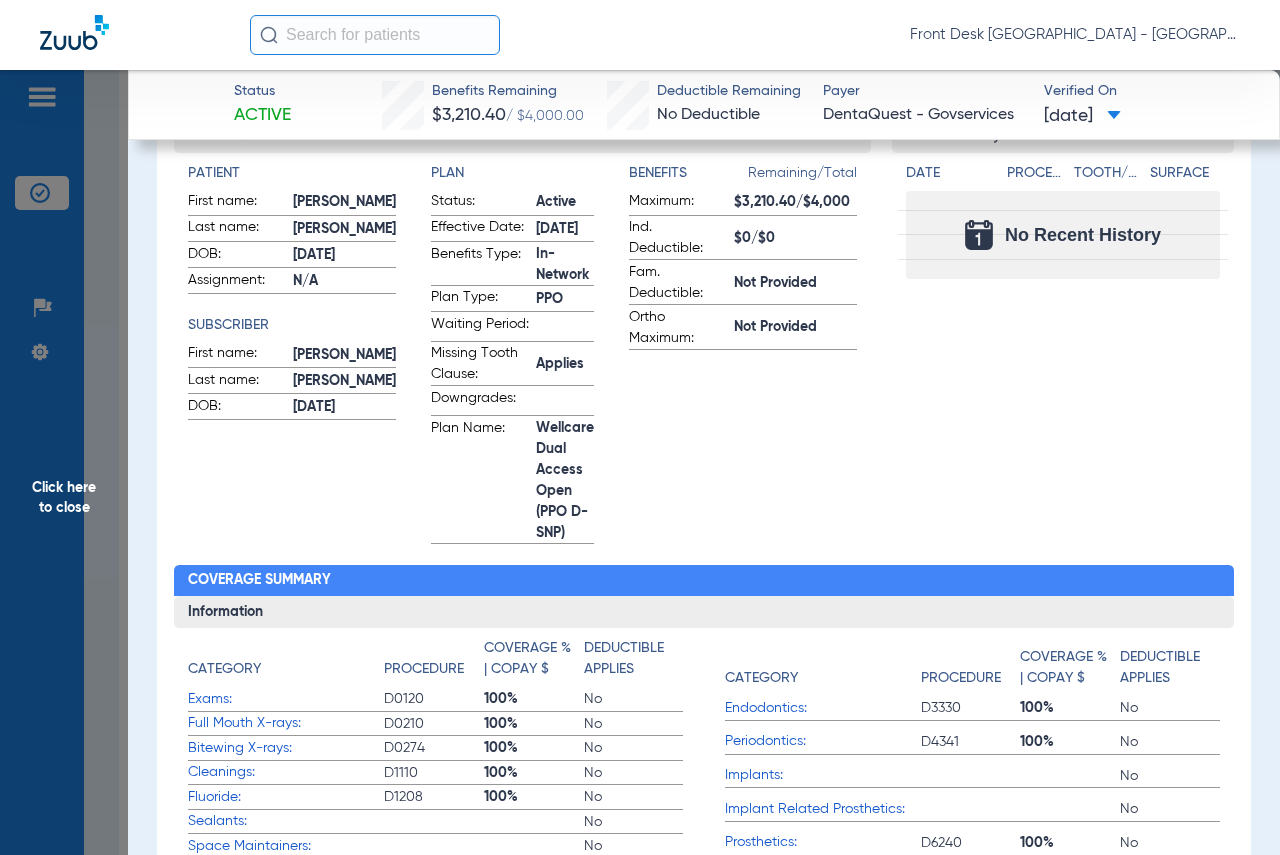 scroll, scrollTop: 200, scrollLeft: 0, axis: vertical 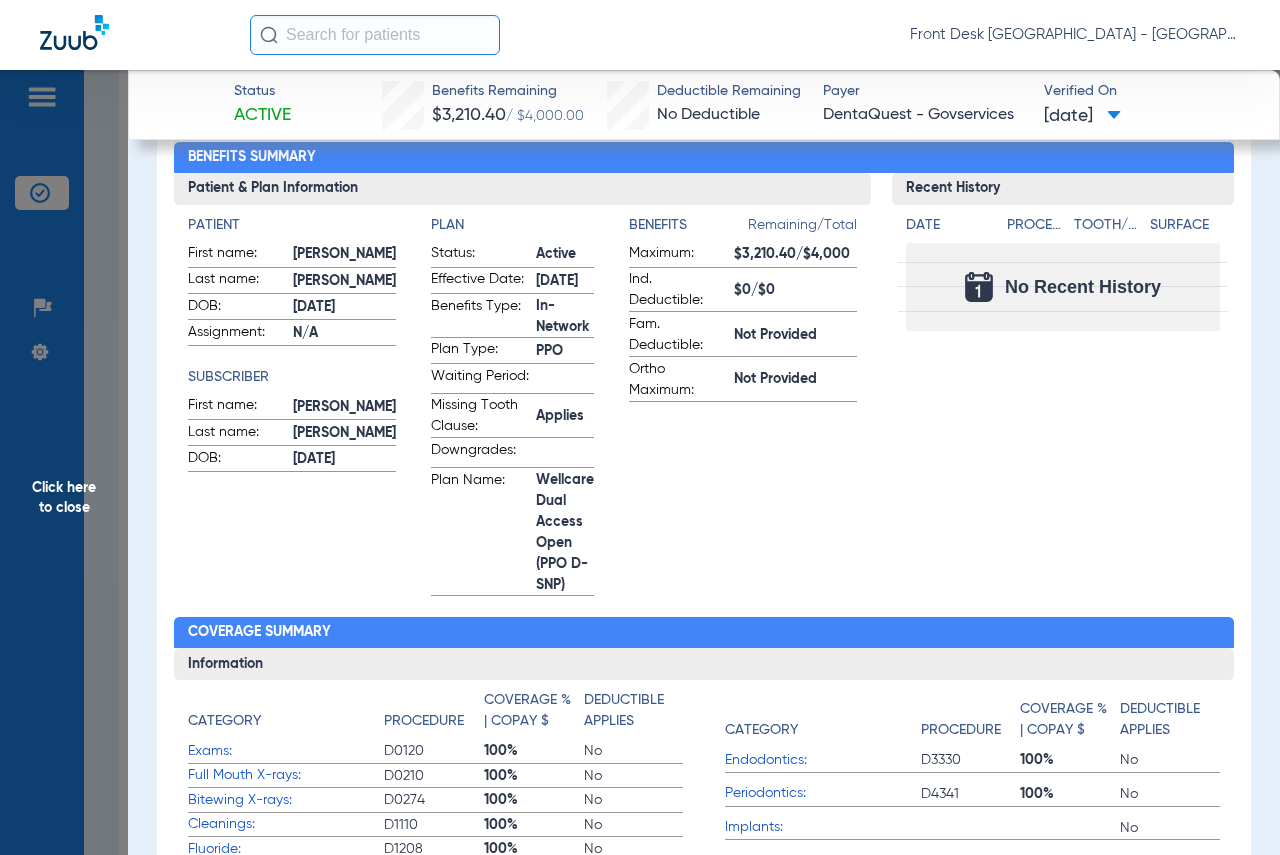 click on "Click here to close" 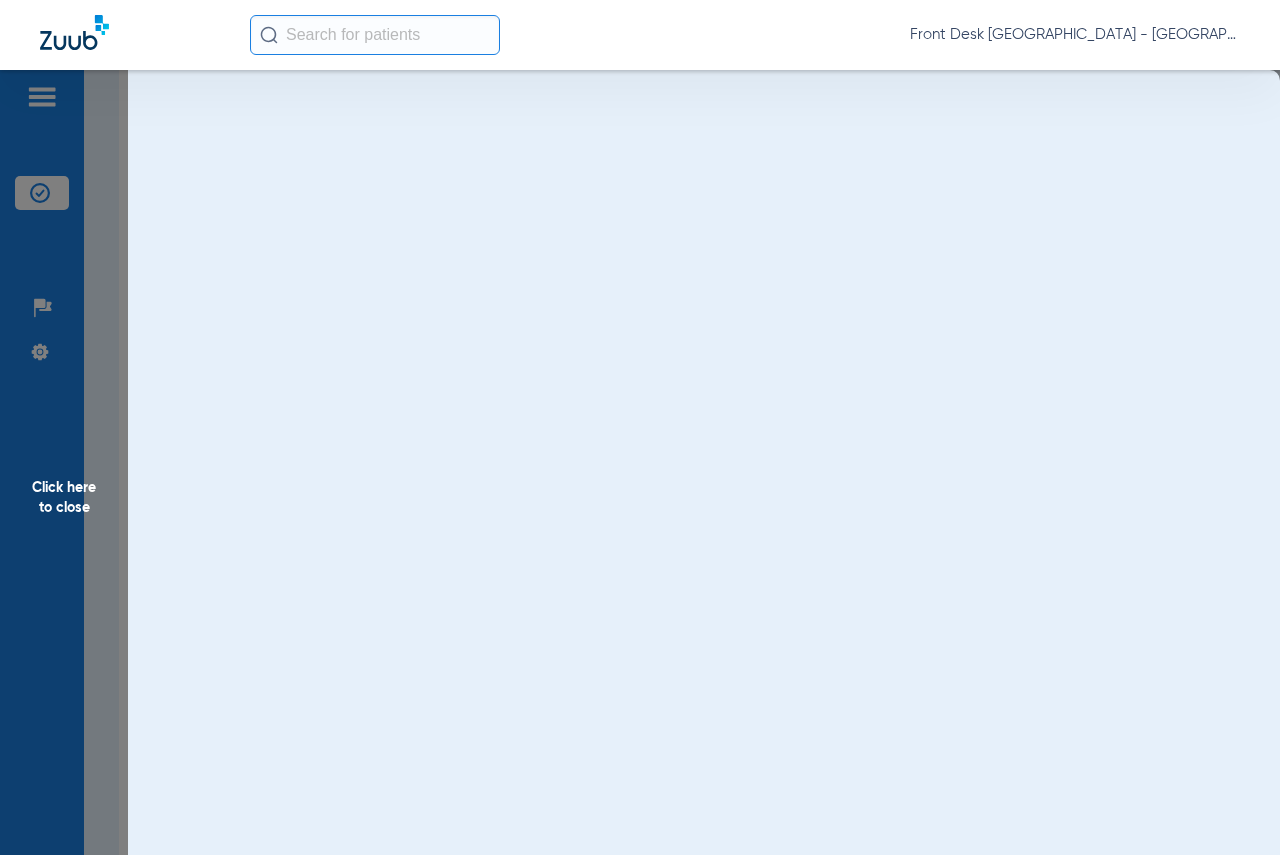 scroll, scrollTop: 0, scrollLeft: 0, axis: both 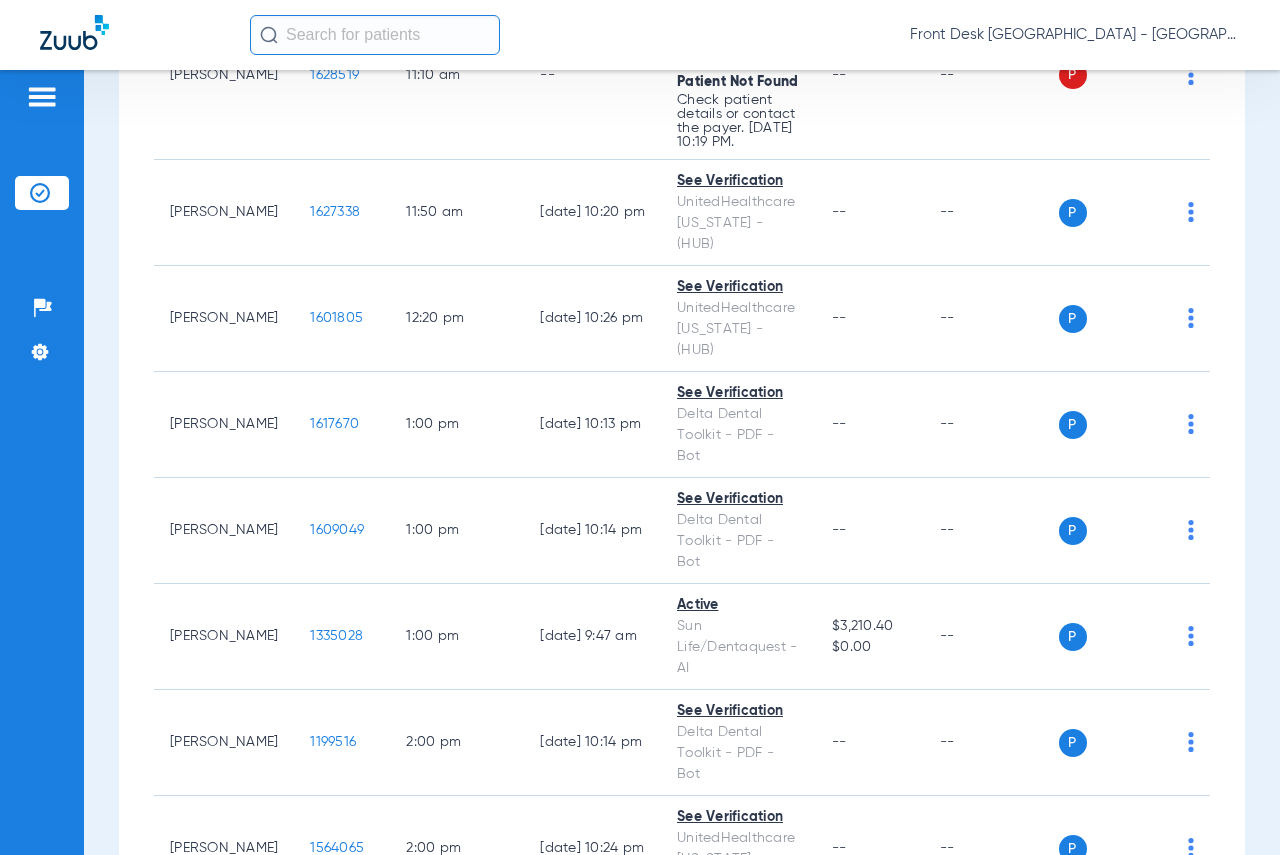 click on "Schedule Insurance Verification History  Last Appt. Sync Time:   [DATE] - 01:47 PM   [DATE]   [DATE]   [DATE]   [DATE]   [DATE]   [DATE]   [DATE]   [DATE]   [DATE]   [DATE]   [DATE]   [DATE]   [DATE]   [DATE]   [DATE]   [DATE]   [DATE]   [DATE]   [DATE]   [DATE]   [DATE]   [DATE]   [DATE]   [DATE]   [DATE]   [DATE]   [DATE]   [DATE]   [DATE]   [DATE]   [DATE]   [DATE]   [DATE]   [DATE]   [DATE]   [DATE]   [DATE]   [DATE]   [DATE]   [DATE]   [DATE]  Su Mo" at bounding box center (682, 462) 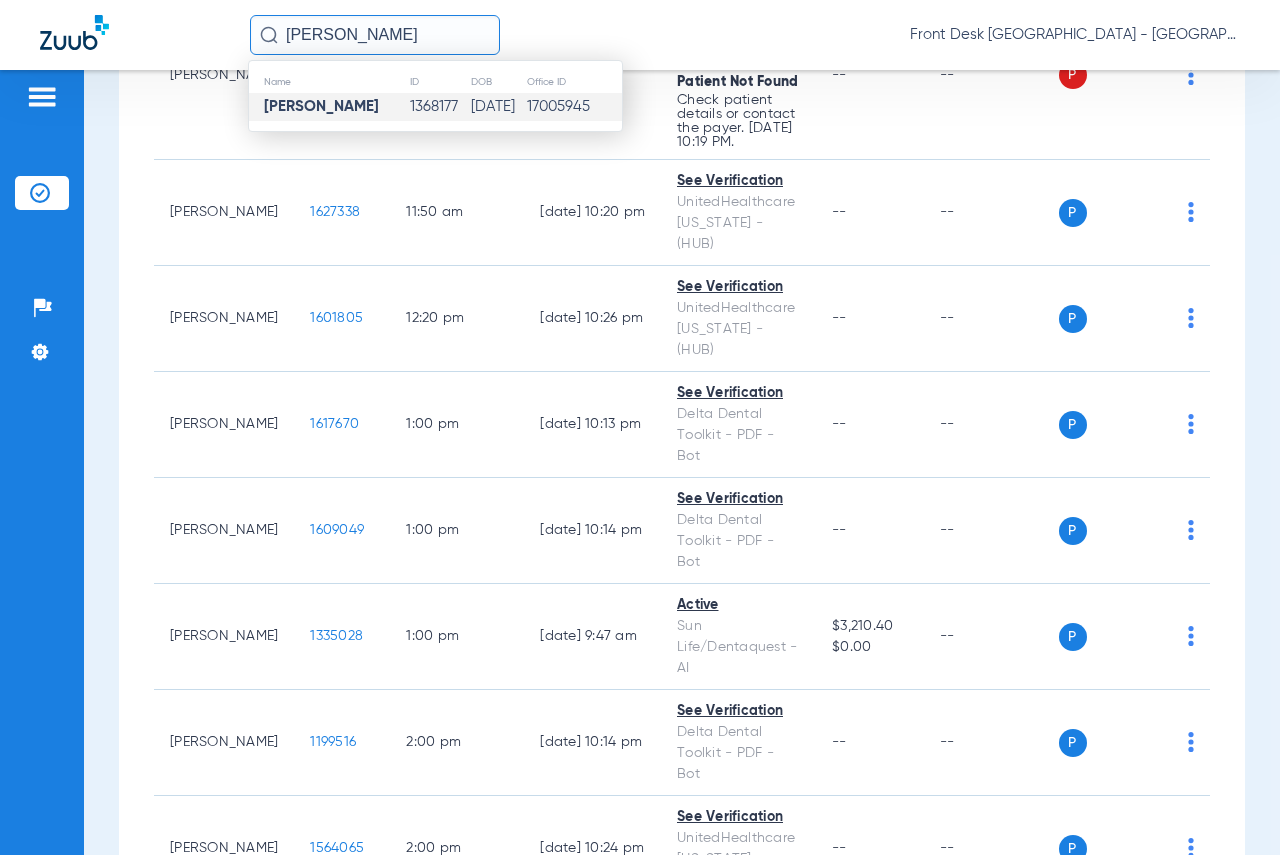 type on "[PERSON_NAME]" 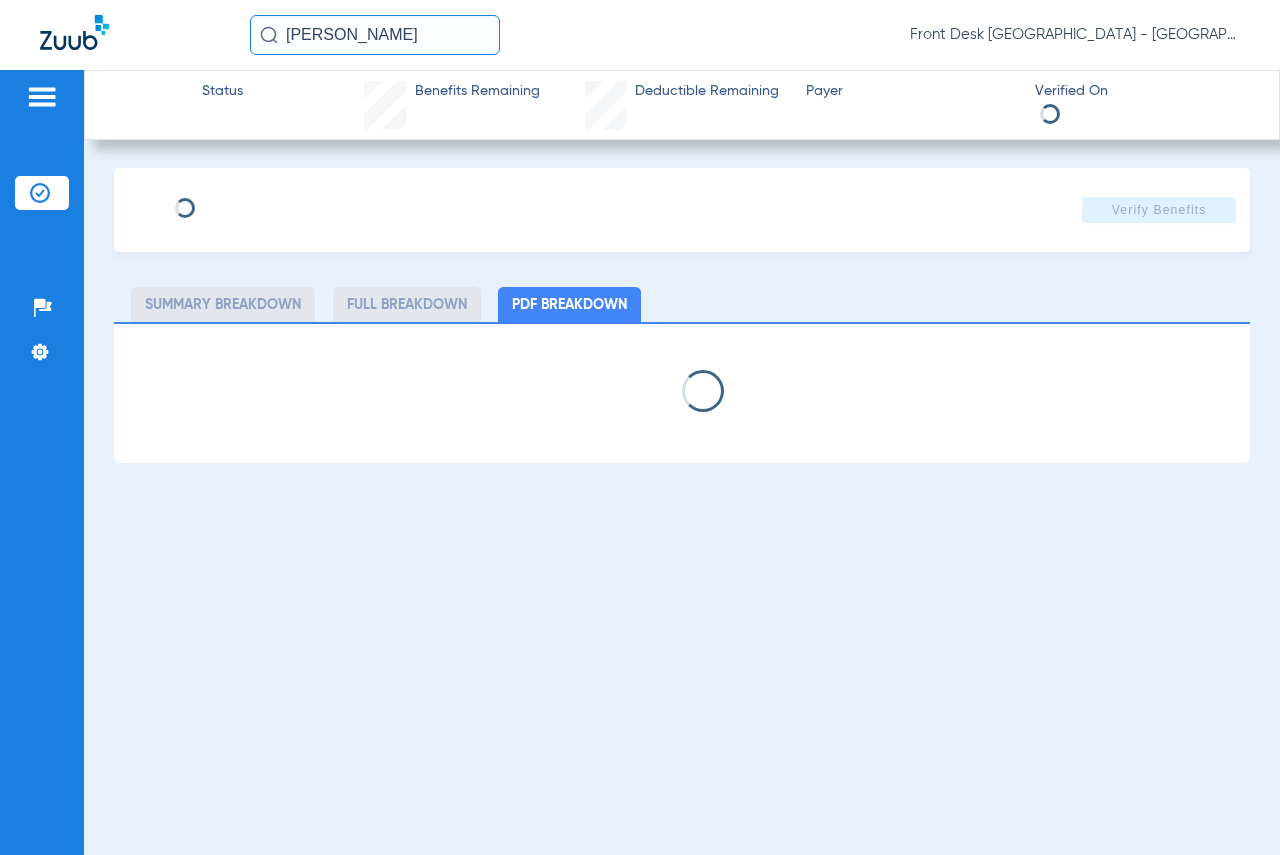 scroll, scrollTop: 0, scrollLeft: 0, axis: both 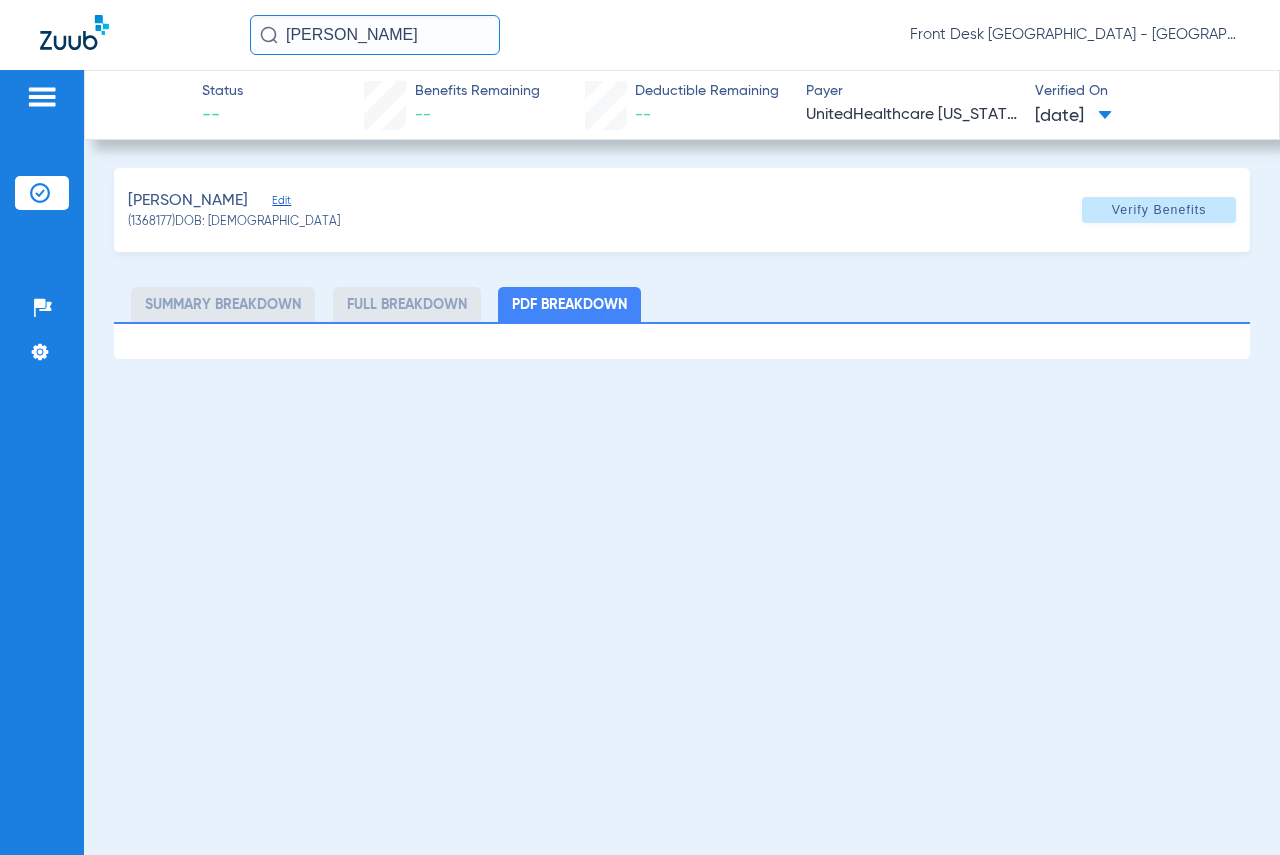 drag, startPoint x: 65, startPoint y: 75, endPoint x: 36, endPoint y: 78, distance: 29.15476 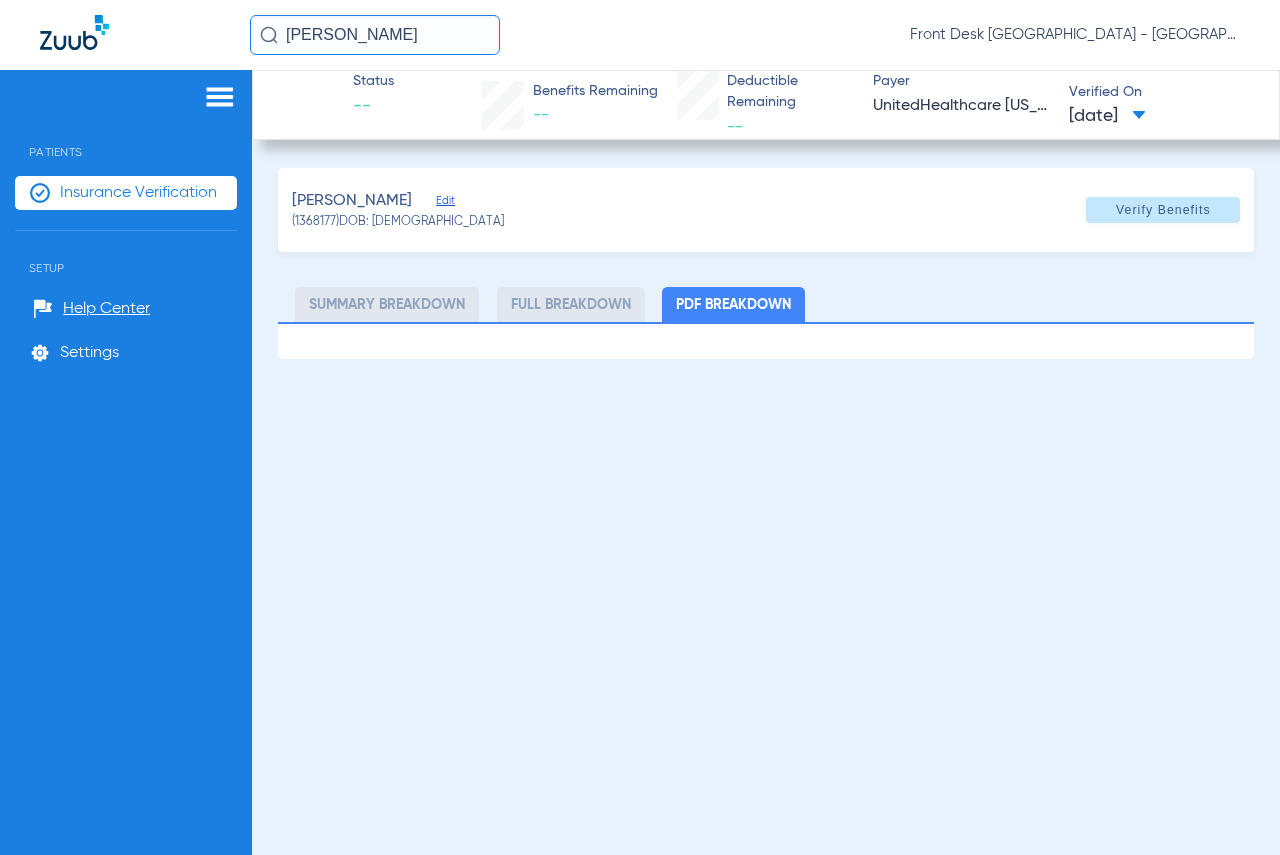 click 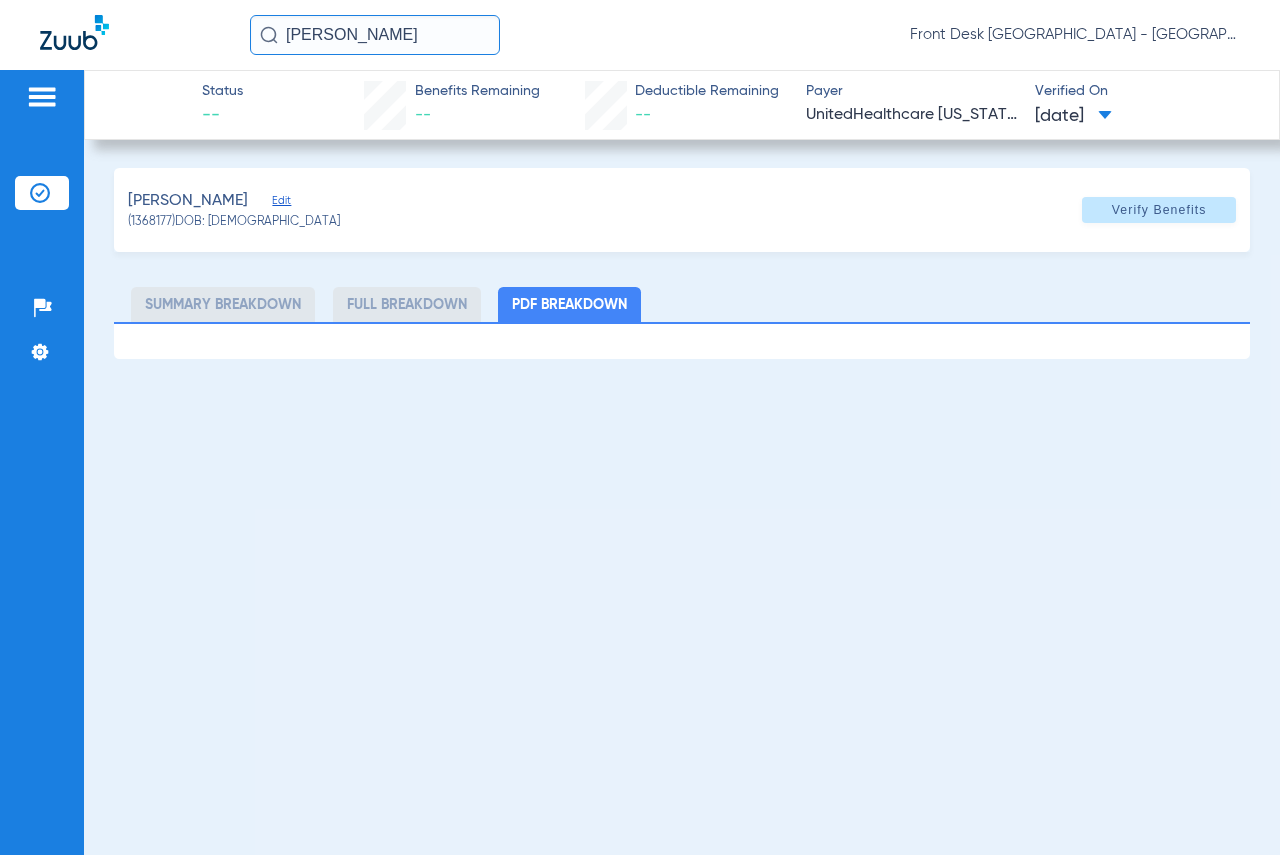 click 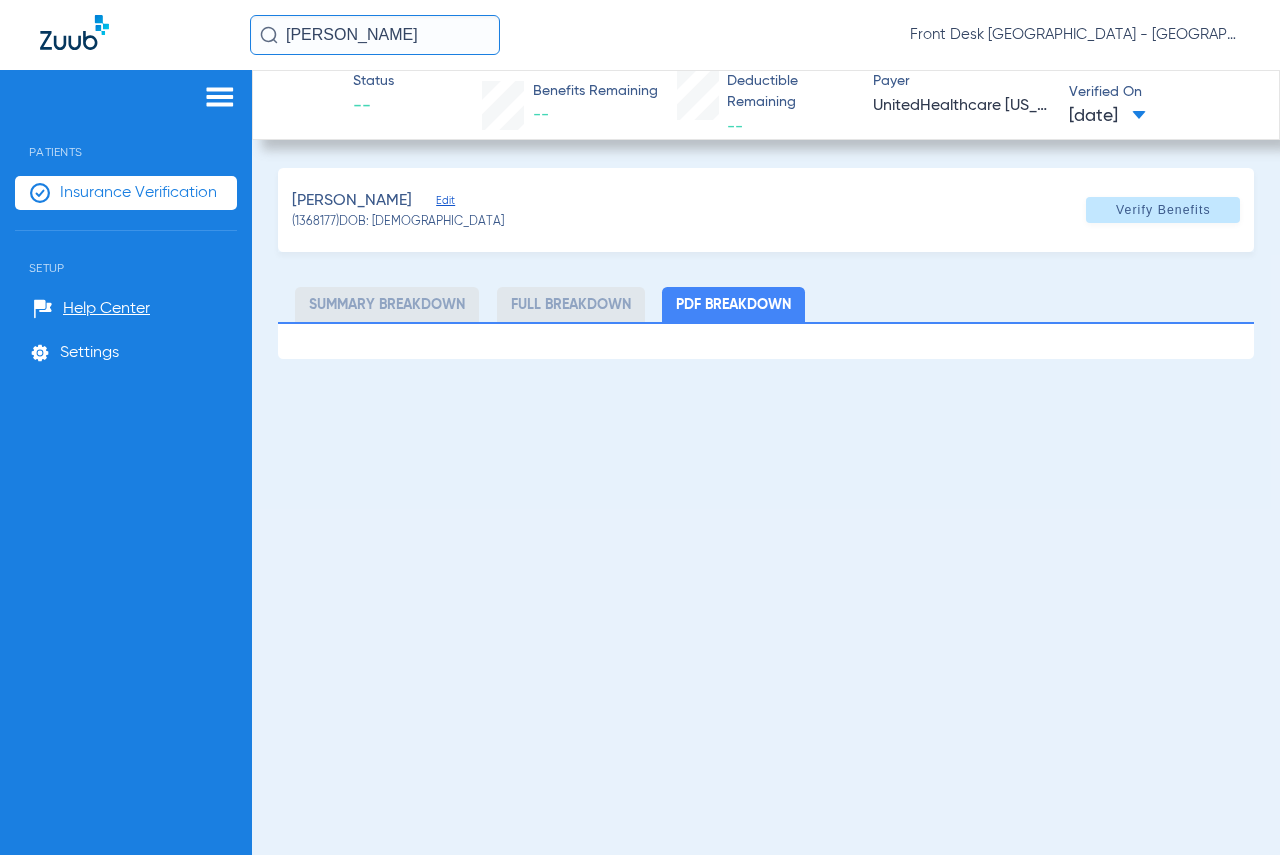 click on "Insurance Verification" 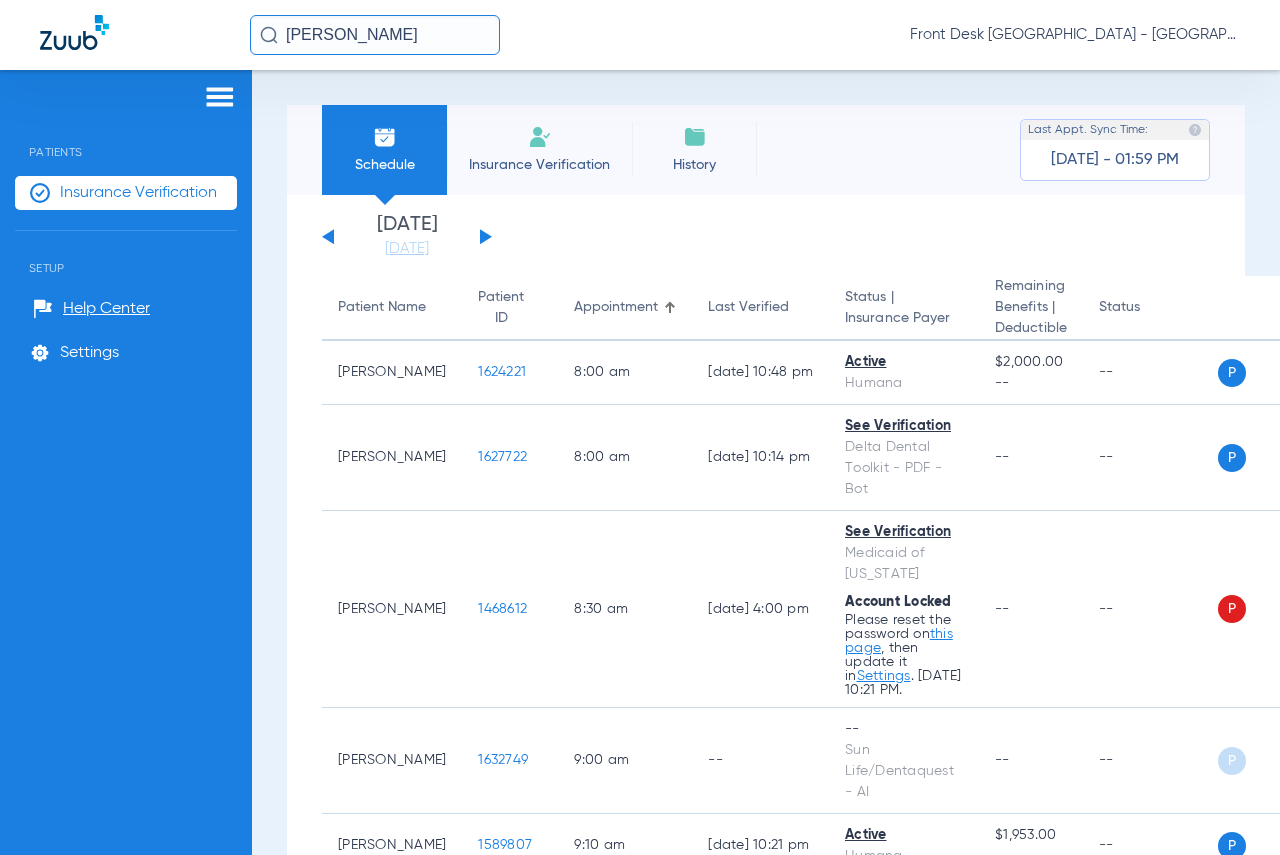 click 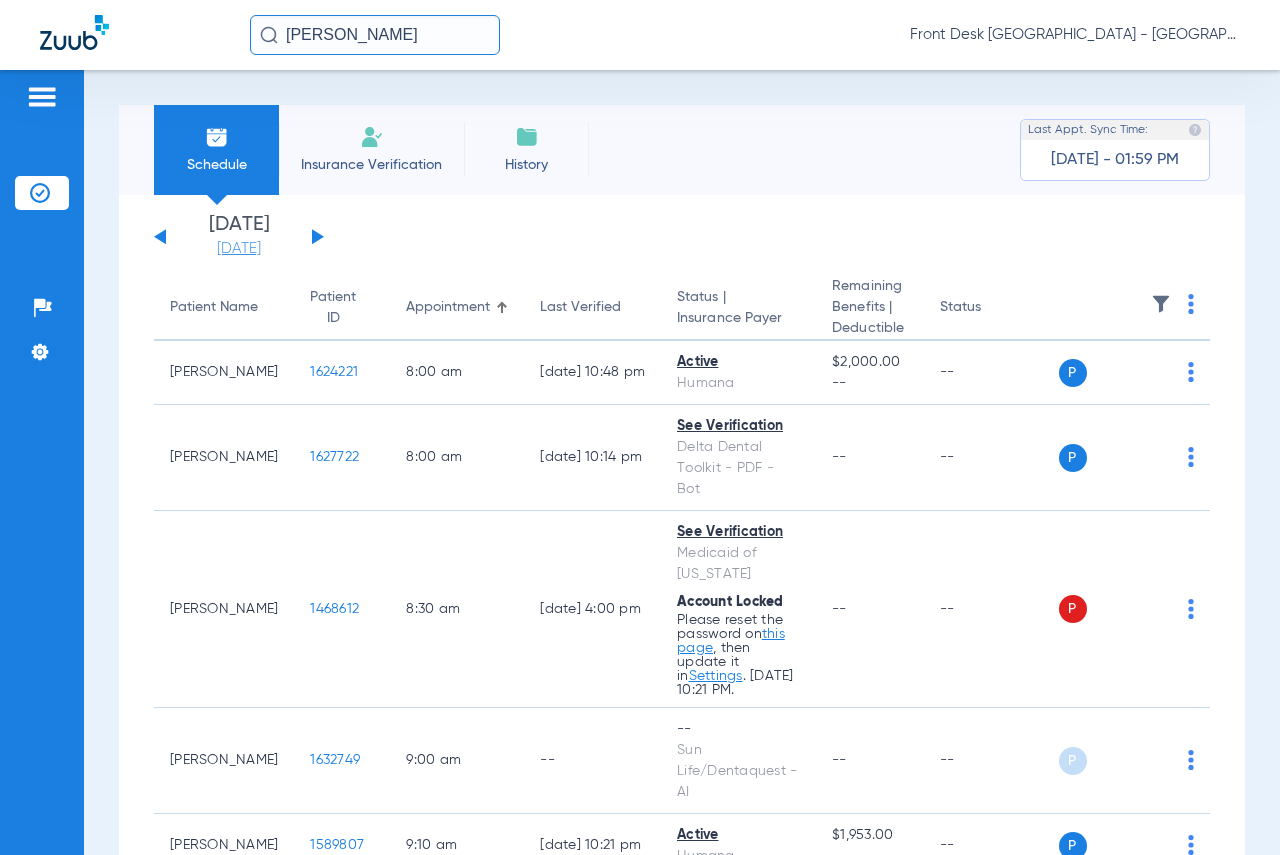 click on "[DATE]" 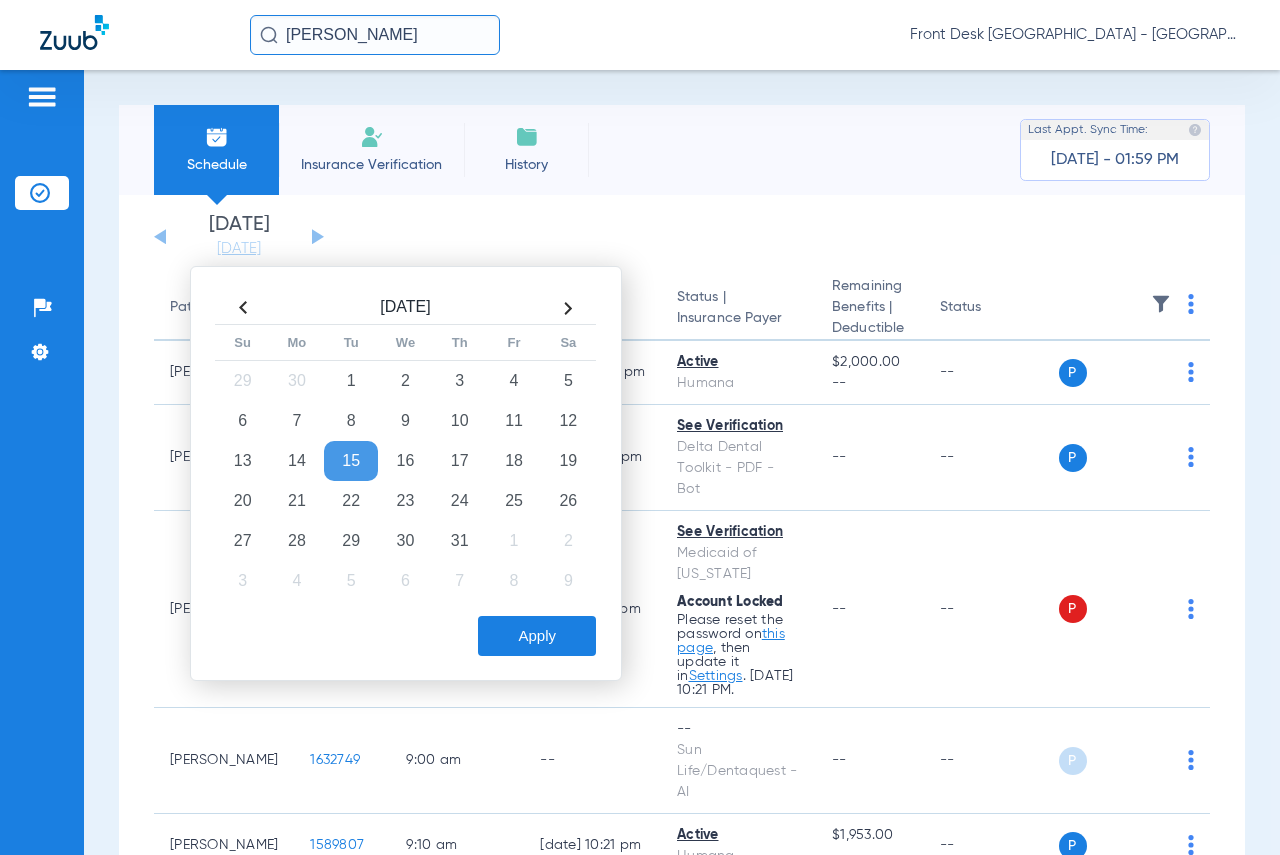 click on "Apply" 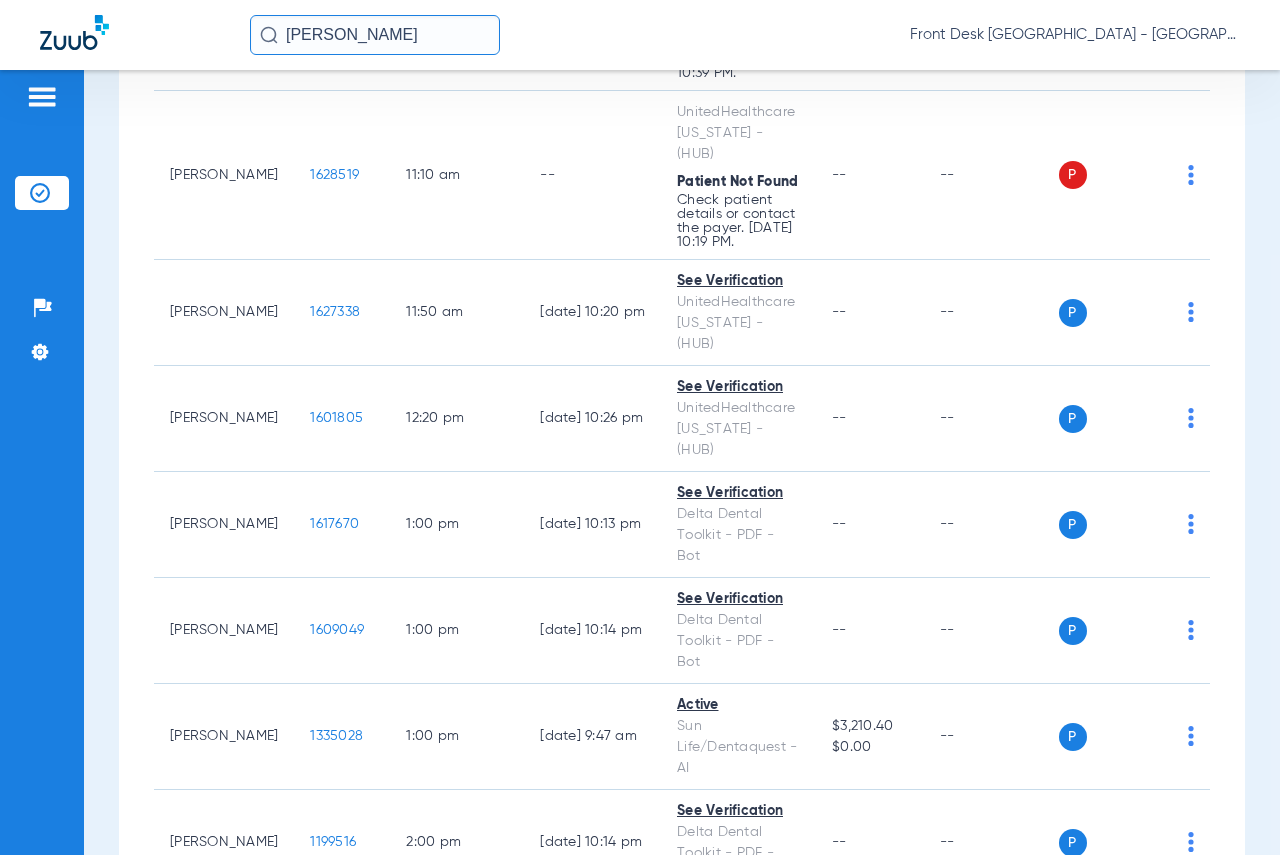 scroll, scrollTop: 1700, scrollLeft: 0, axis: vertical 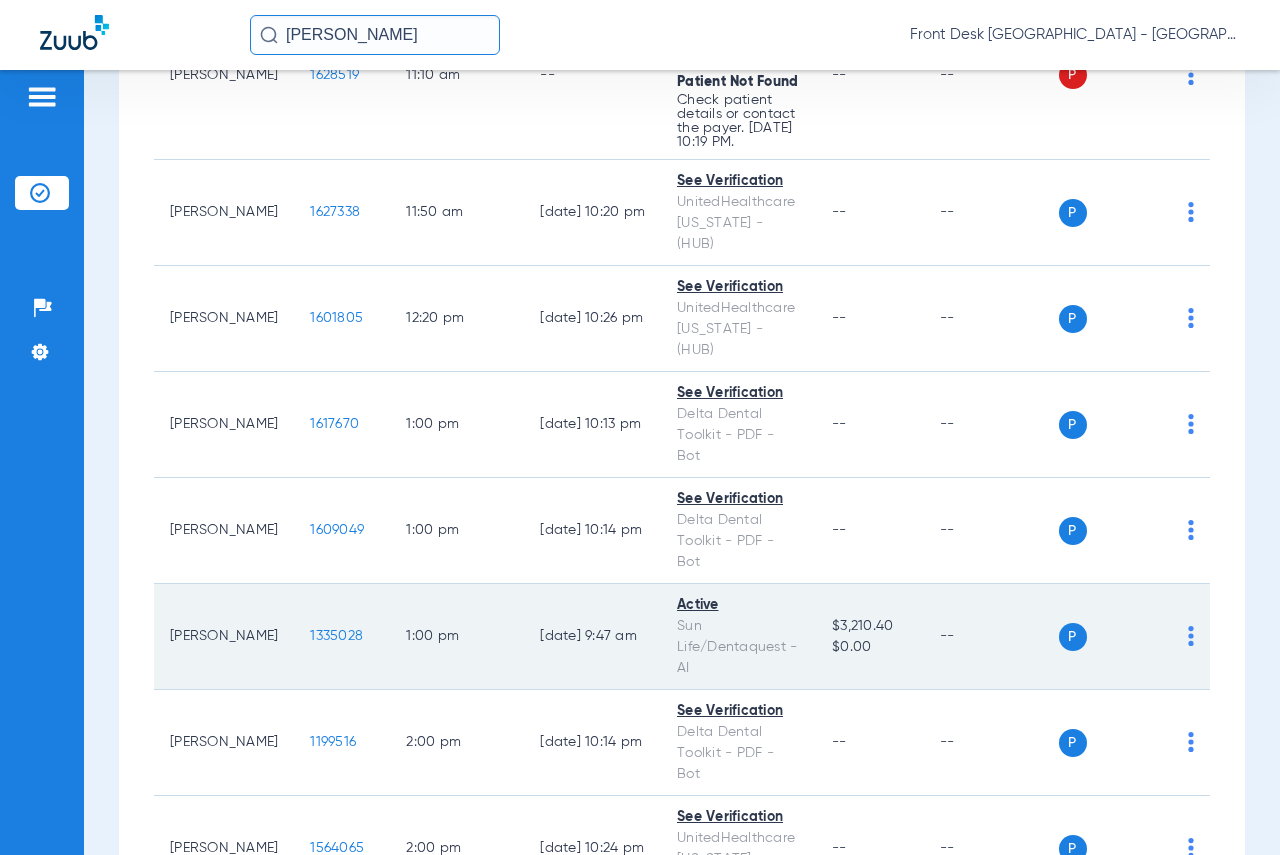 click on "1335028" 